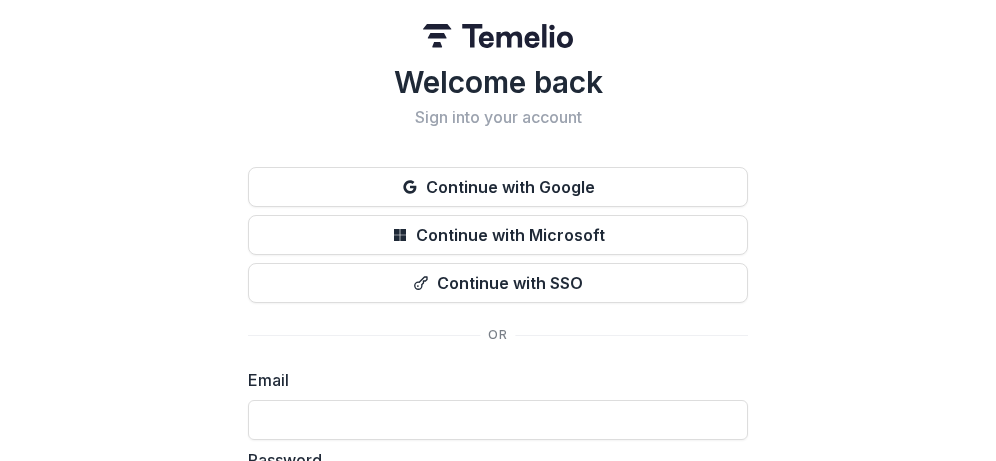 scroll, scrollTop: 0, scrollLeft: 0, axis: both 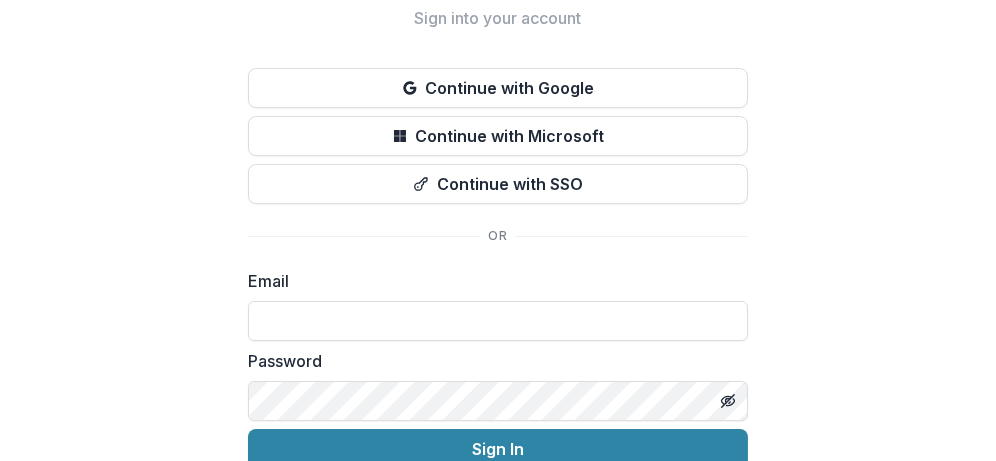 click at bounding box center [498, 321] 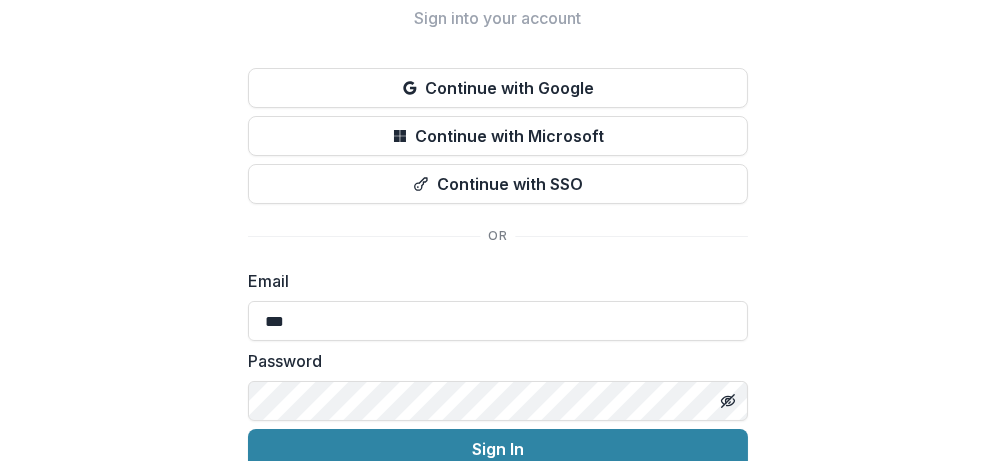 type on "**********" 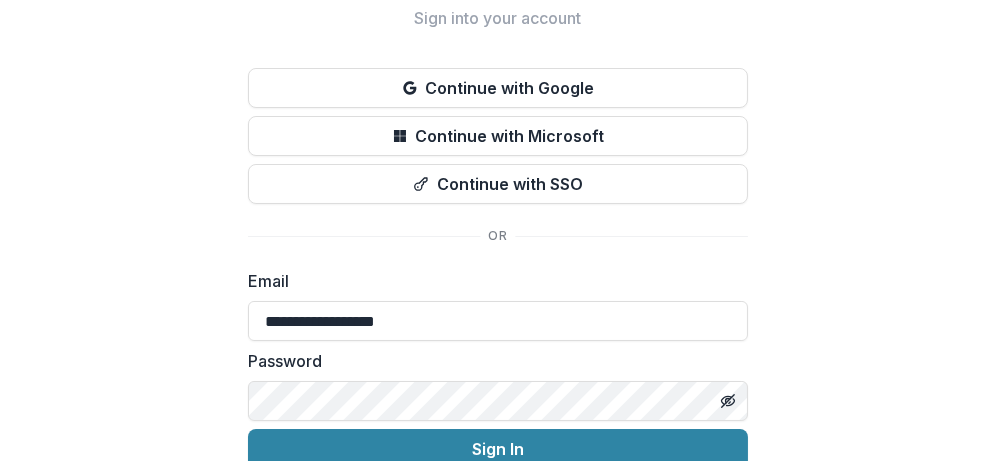click on "Sign In" at bounding box center [498, 449] 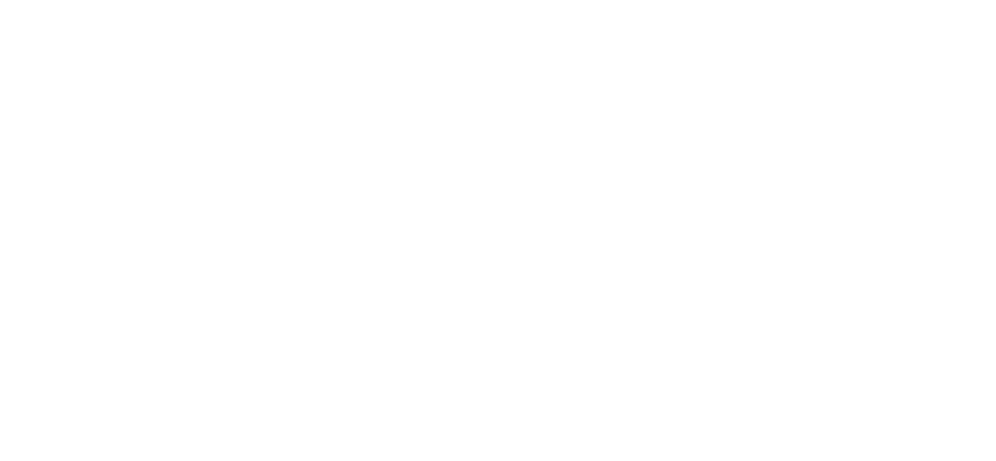 scroll, scrollTop: 0, scrollLeft: 0, axis: both 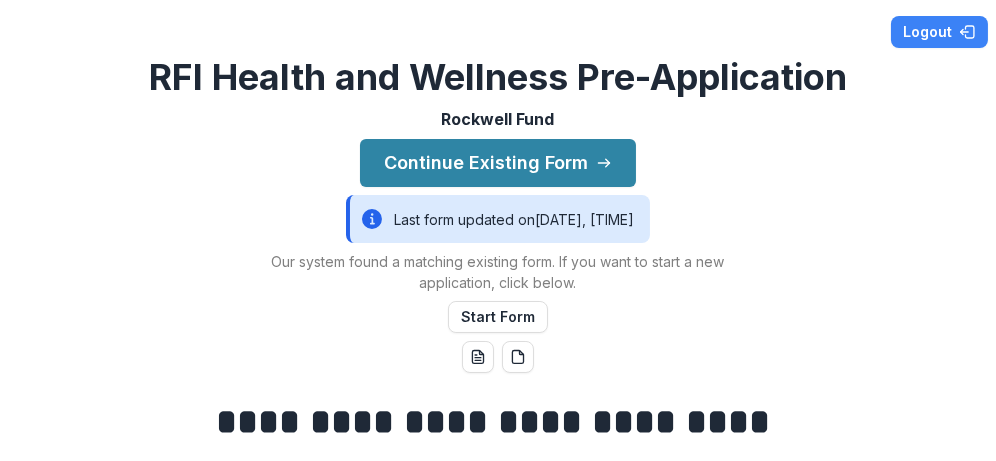 click on "Continue Existing Form" at bounding box center (498, 163) 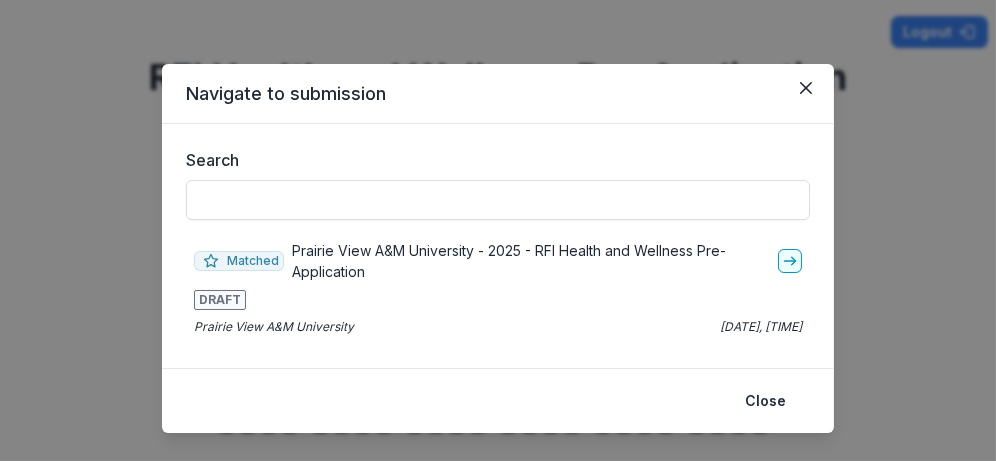 click 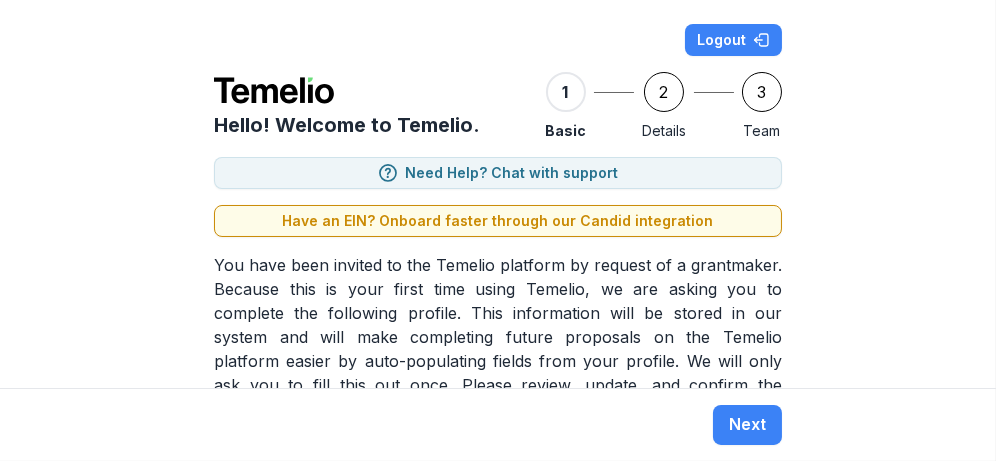 click on "Next" at bounding box center [747, 425] 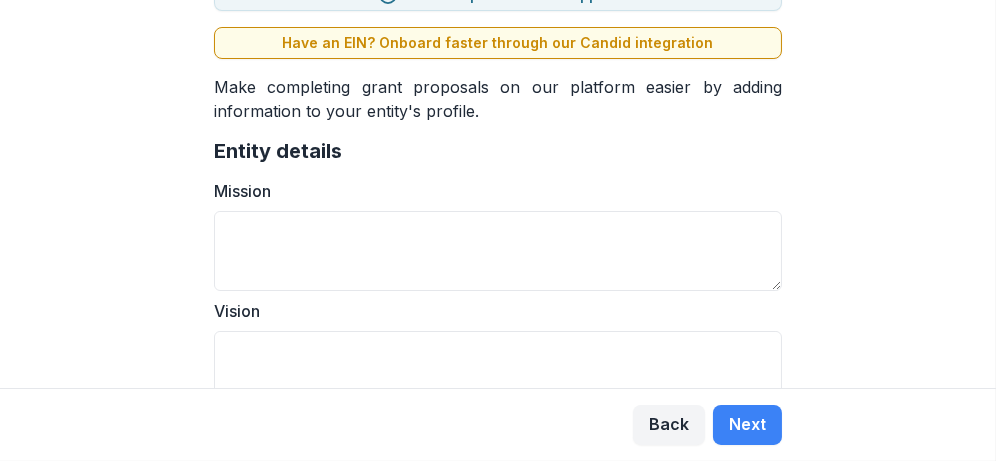 scroll, scrollTop: 199, scrollLeft: 0, axis: vertical 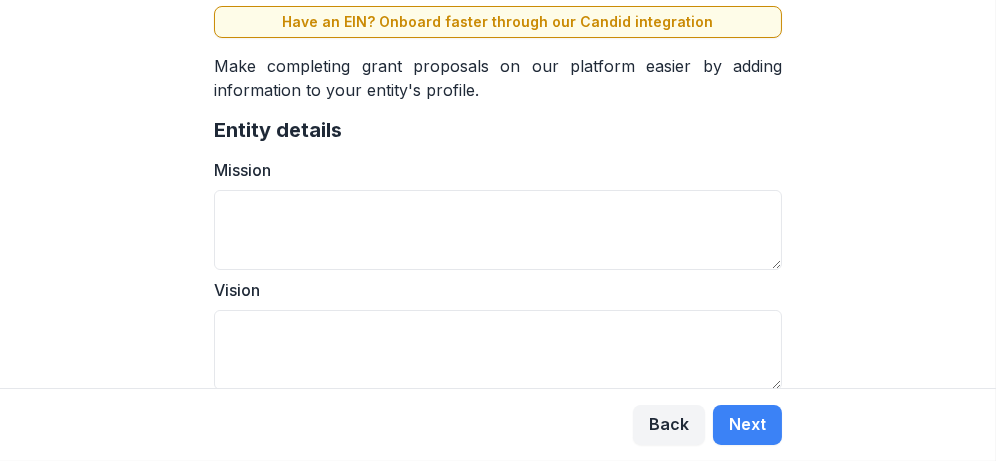 click on "Mission" at bounding box center (498, 230) 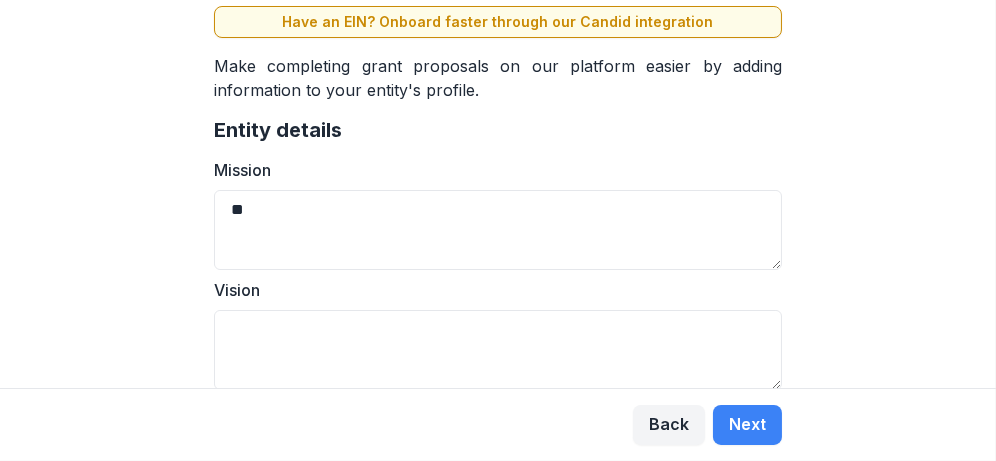 type on "*" 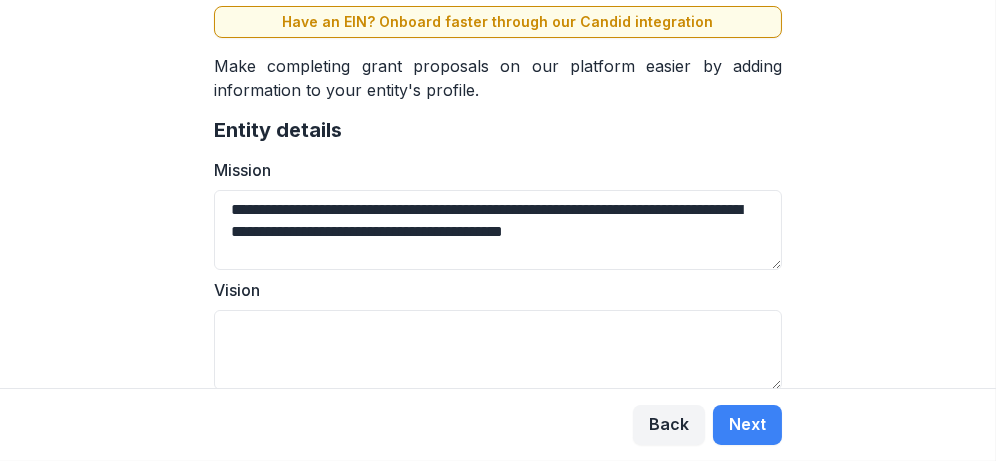 type on "**********" 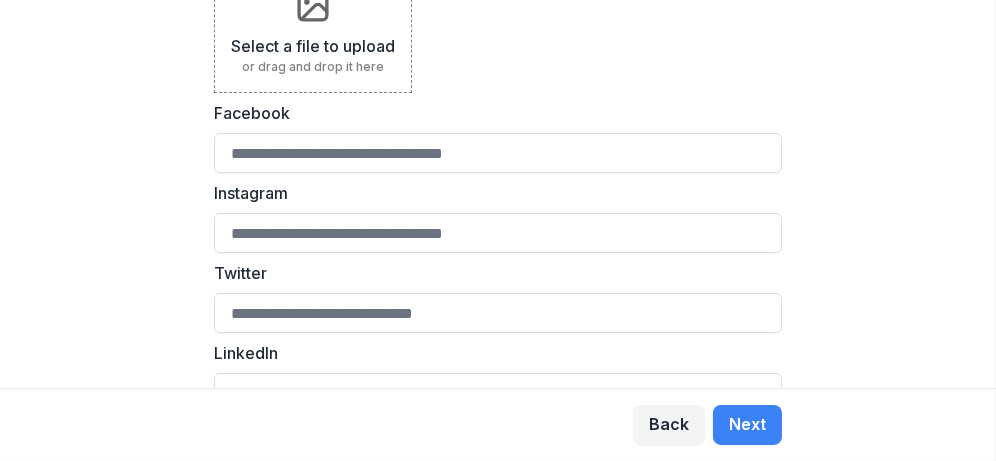 scroll, scrollTop: 499, scrollLeft: 0, axis: vertical 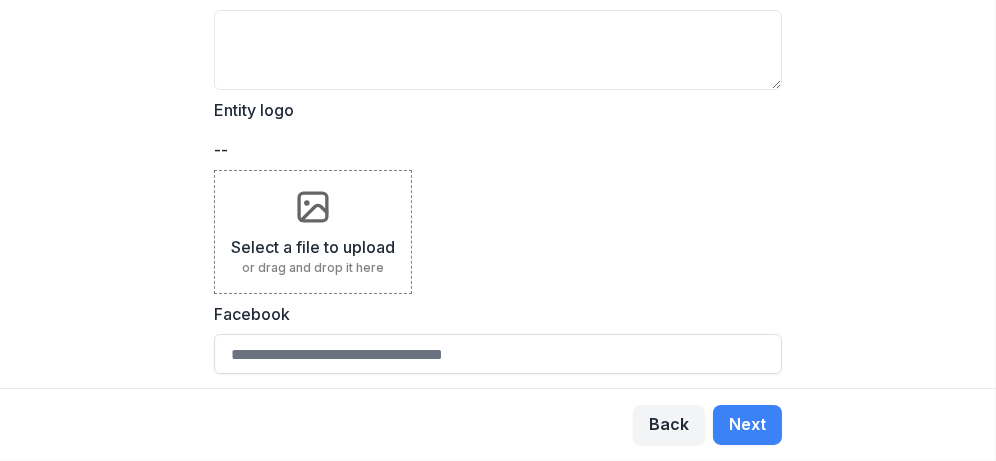 click on "Select a file to upload or drag and drop it here" at bounding box center (313, 232) 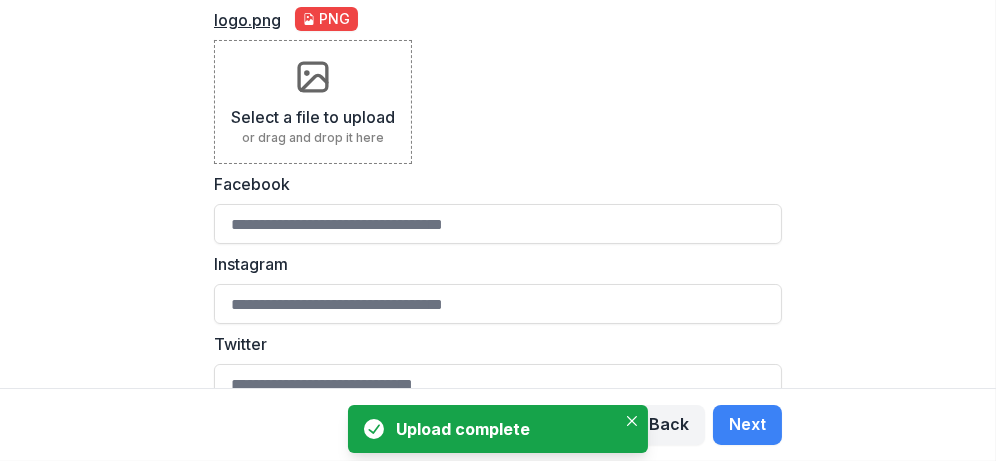 scroll, scrollTop: 700, scrollLeft: 0, axis: vertical 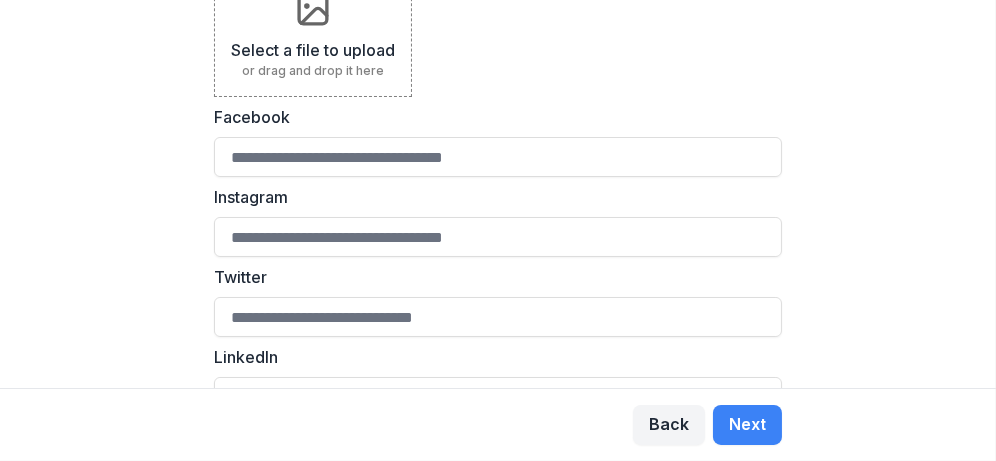 click on "Instagram" at bounding box center [498, 237] 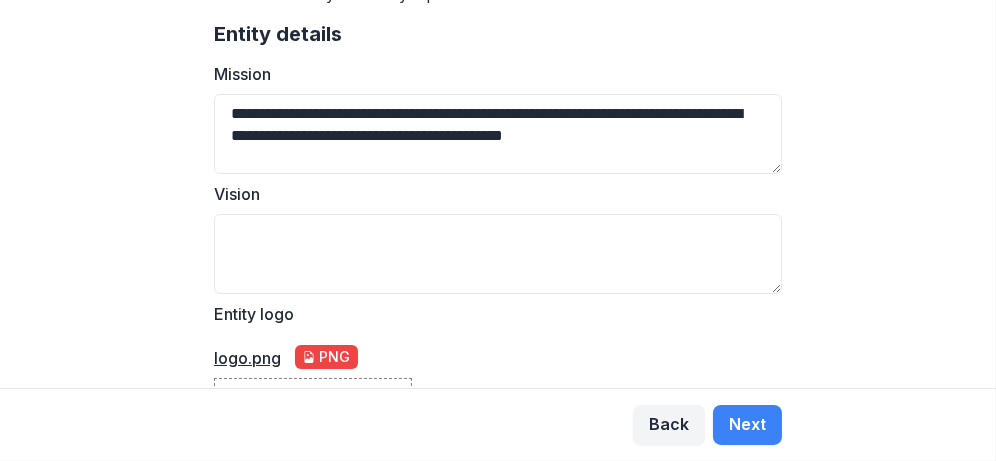 scroll, scrollTop: 331, scrollLeft: 0, axis: vertical 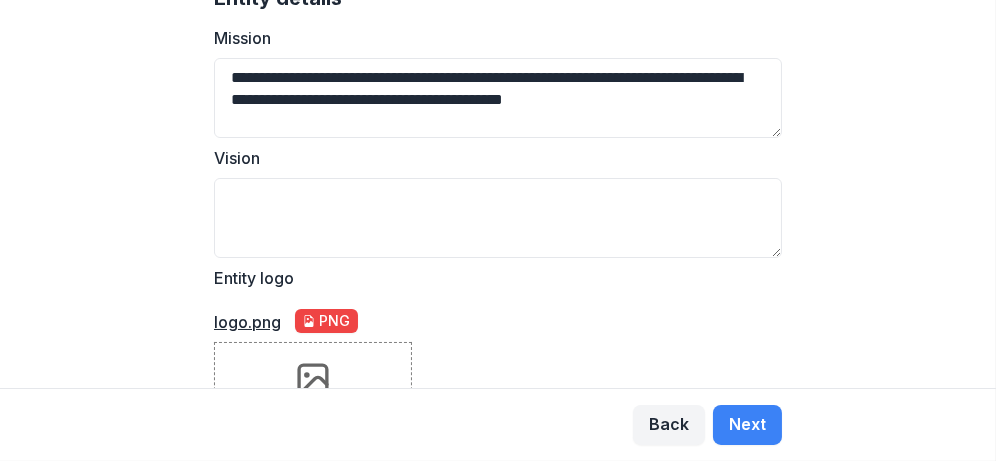 click on "Vision" at bounding box center (498, 218) 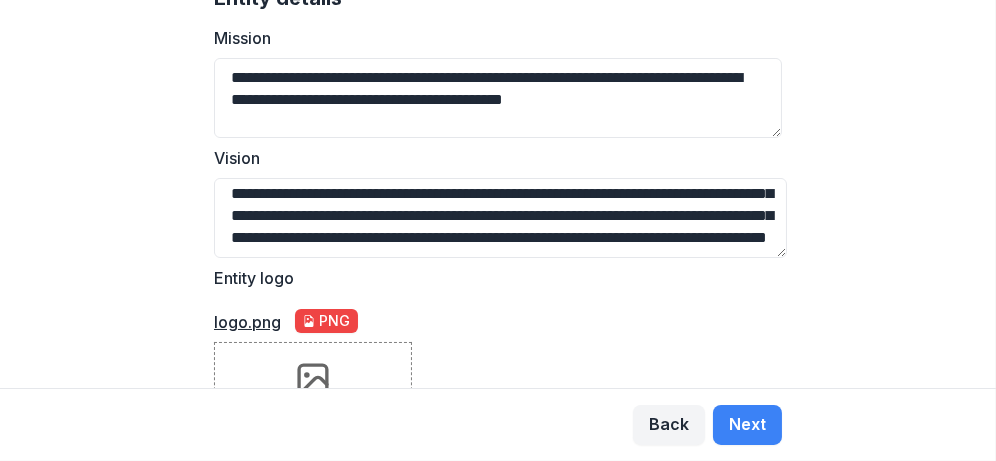 scroll, scrollTop: 0, scrollLeft: 0, axis: both 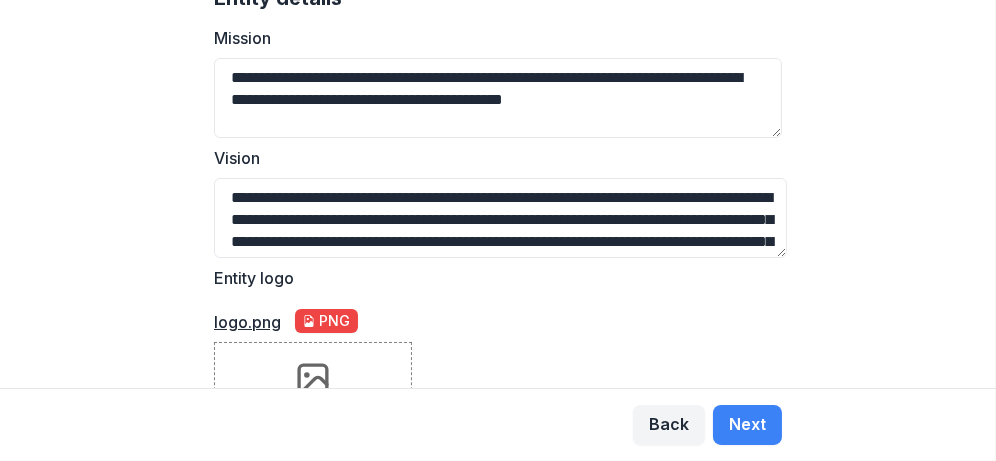 drag, startPoint x: 311, startPoint y: 198, endPoint x: 210, endPoint y: 207, distance: 101.4002 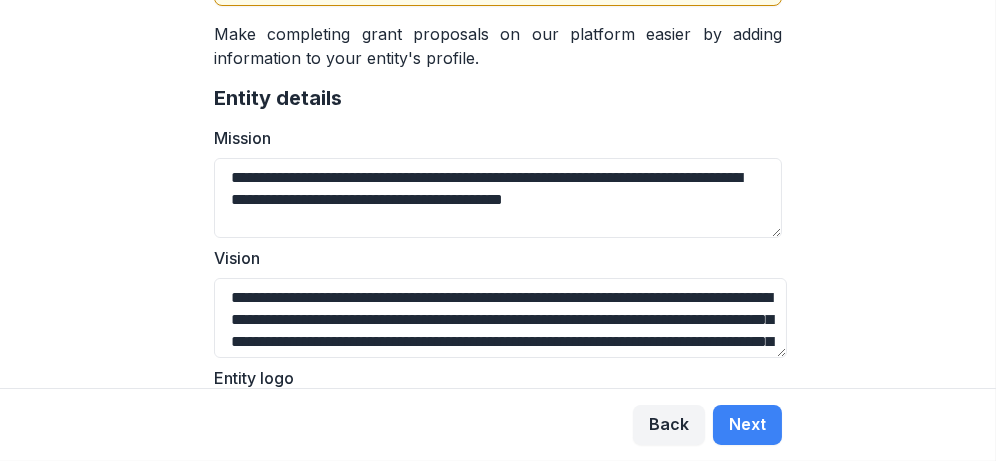 scroll, scrollTop: 431, scrollLeft: 0, axis: vertical 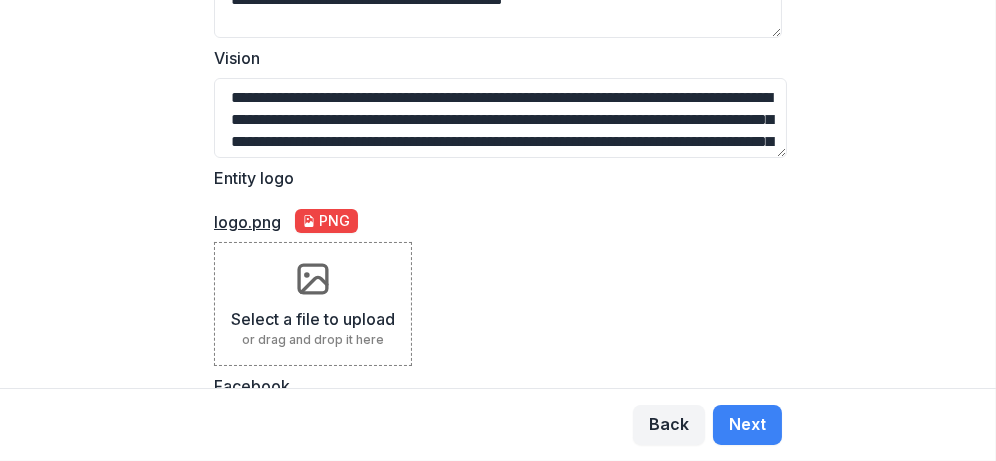 type on "**********" 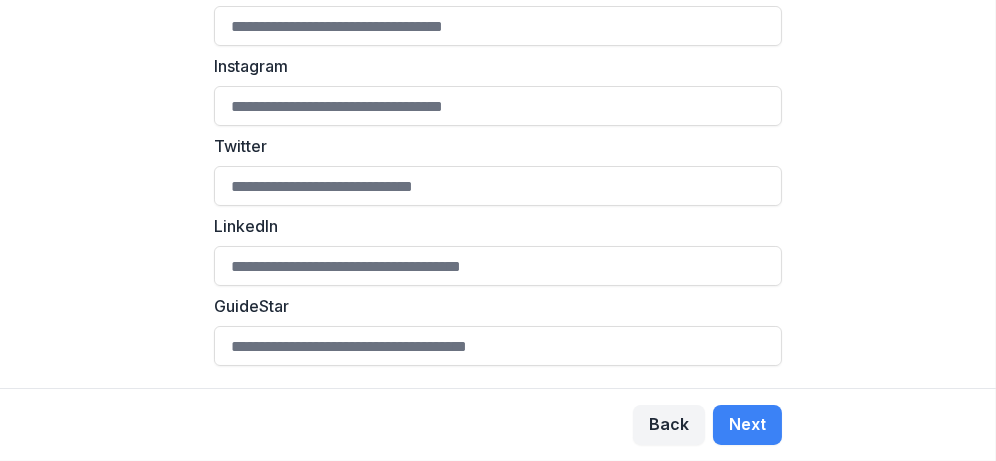 scroll, scrollTop: 731, scrollLeft: 0, axis: vertical 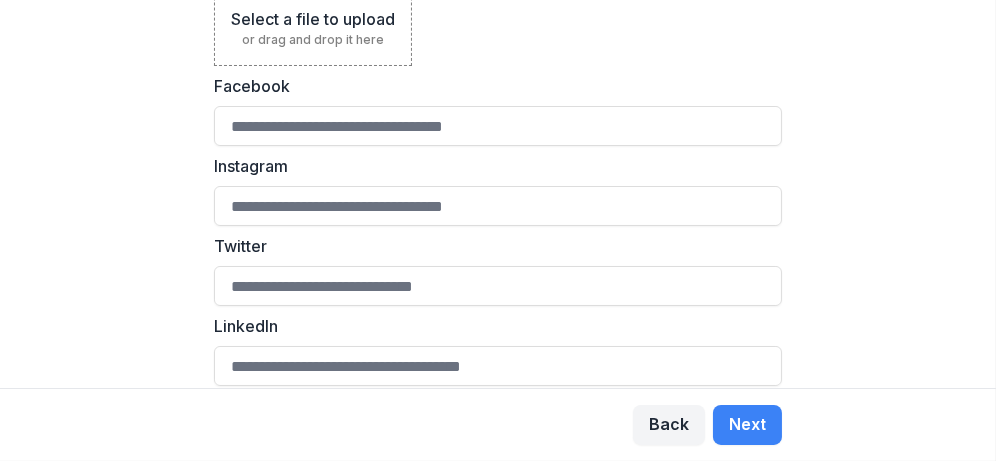 click on "Instagram" at bounding box center (498, 206) 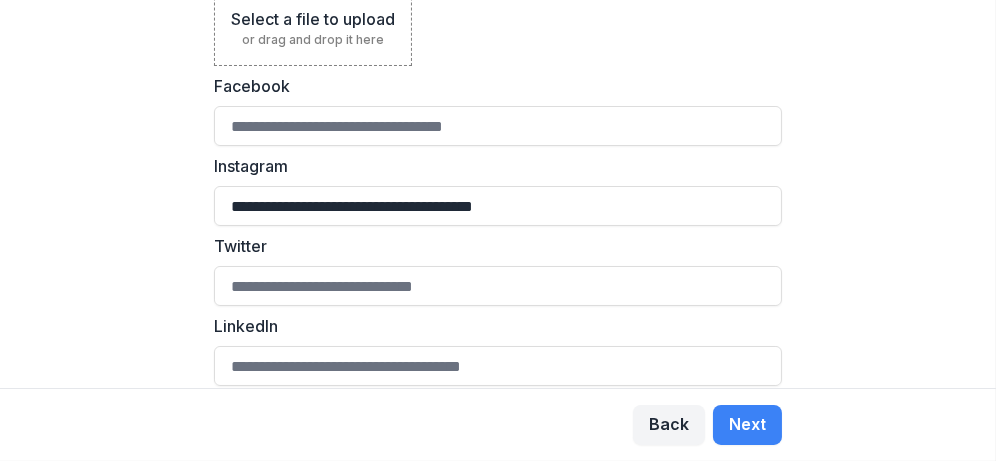 type on "**********" 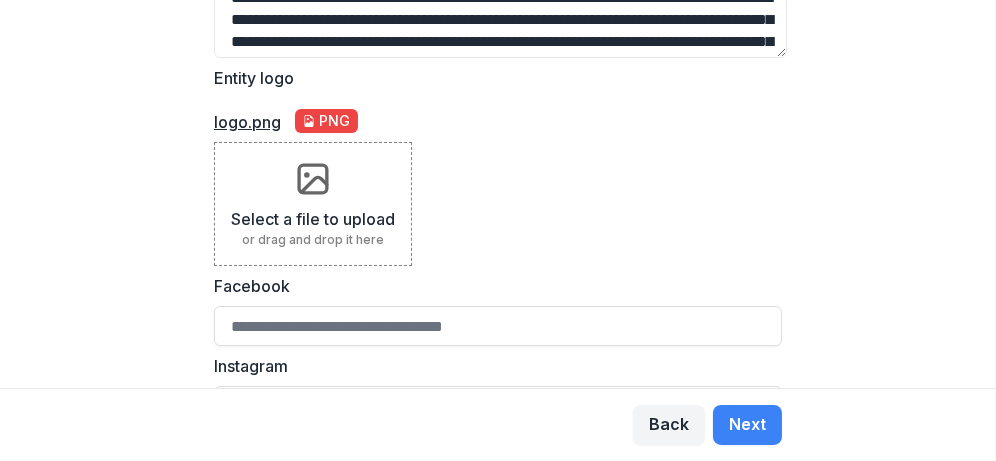 scroll, scrollTop: 431, scrollLeft: 0, axis: vertical 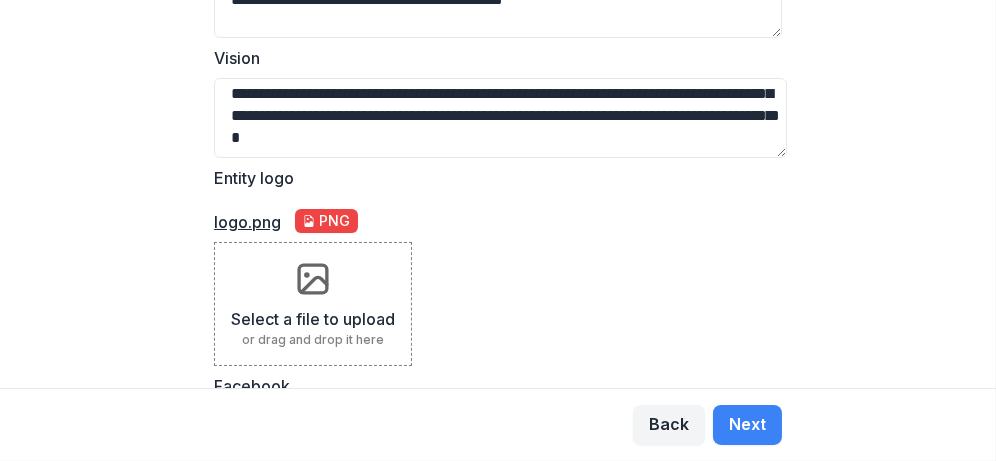 type on "**********" 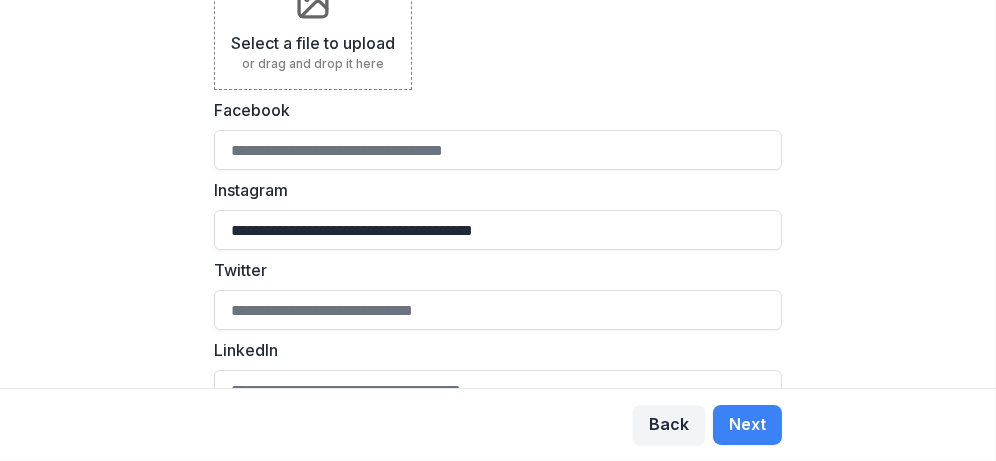 scroll, scrollTop: 731, scrollLeft: 0, axis: vertical 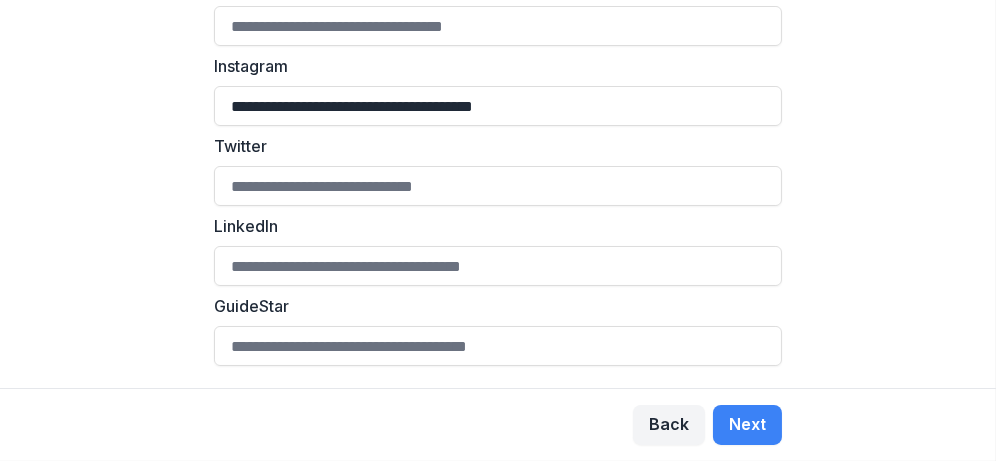 click on "Facebook" at bounding box center [498, 26] 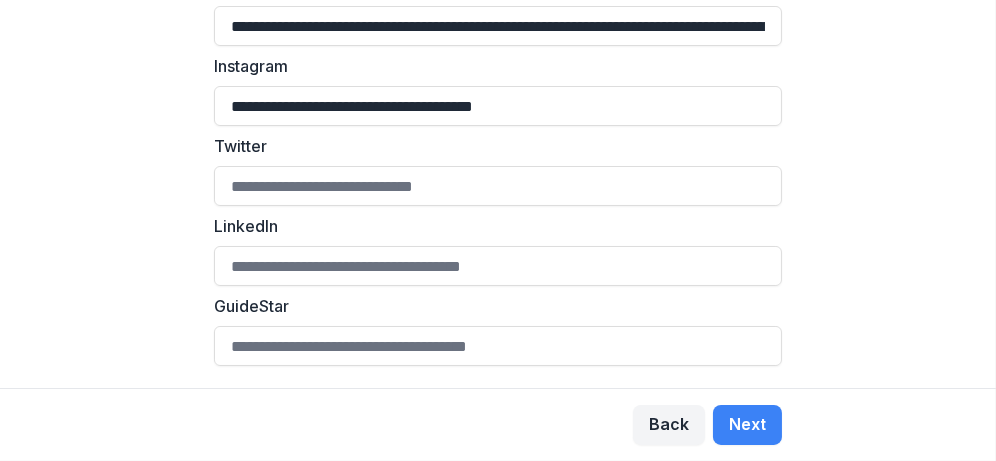 scroll, scrollTop: 0, scrollLeft: 1256, axis: horizontal 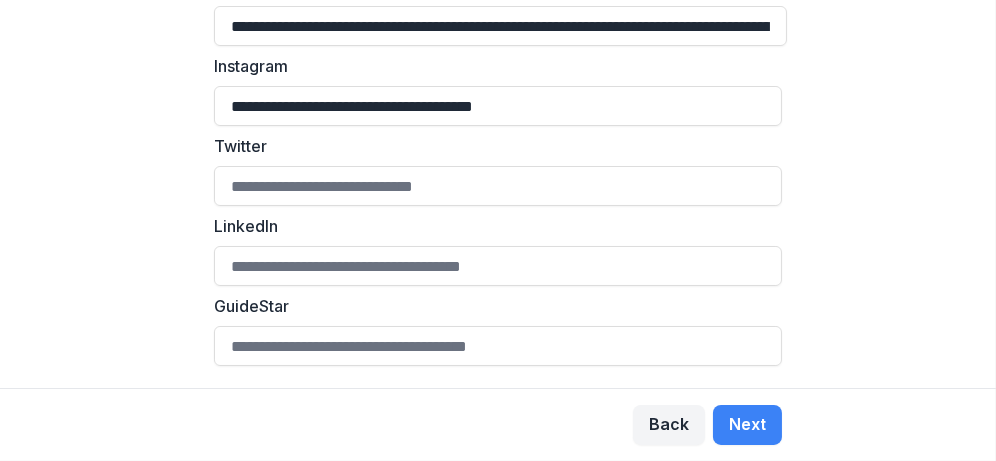 click on "**********" at bounding box center (498, 194) 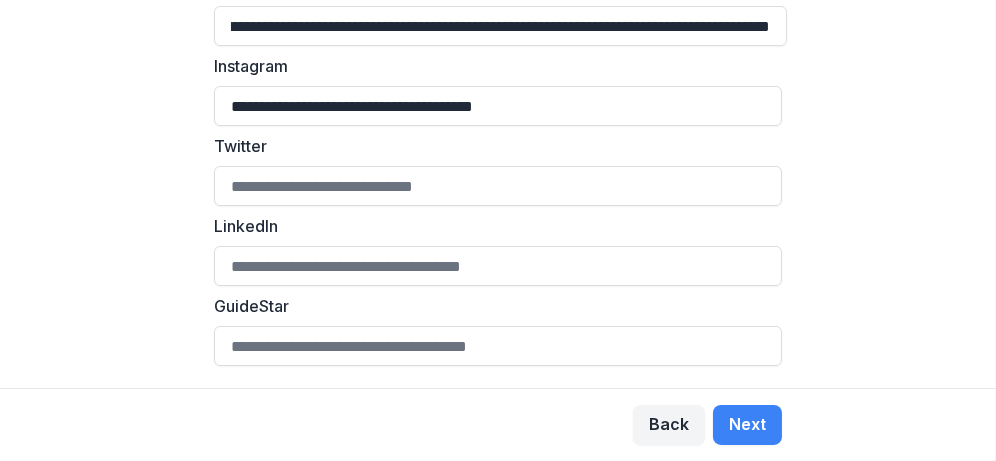 scroll, scrollTop: 0, scrollLeft: 1256, axis: horizontal 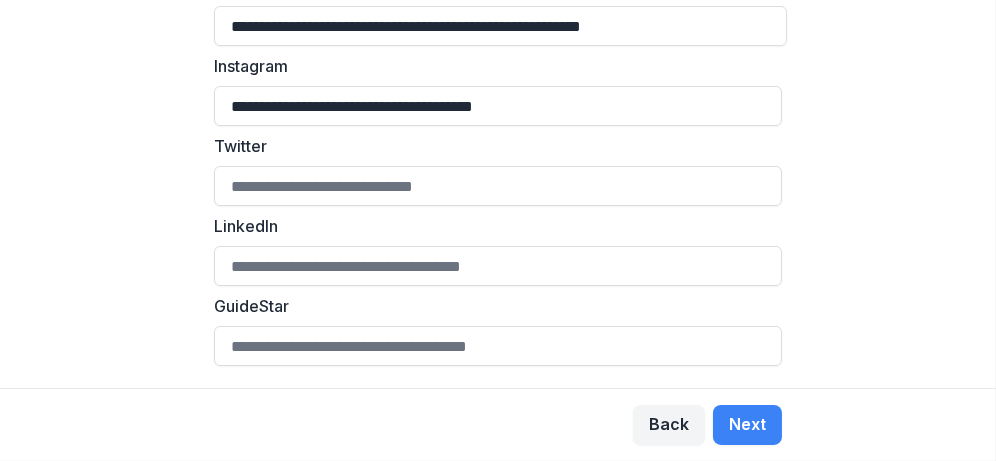 type on "**********" 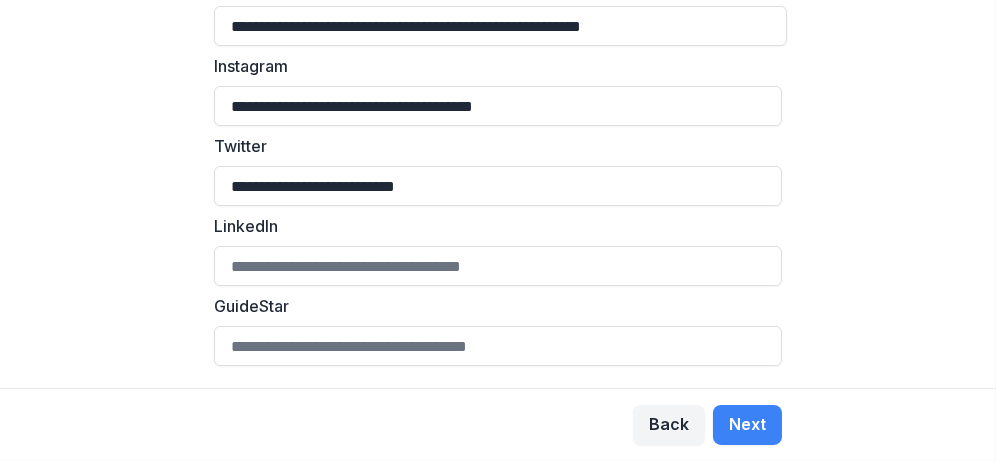 type on "**********" 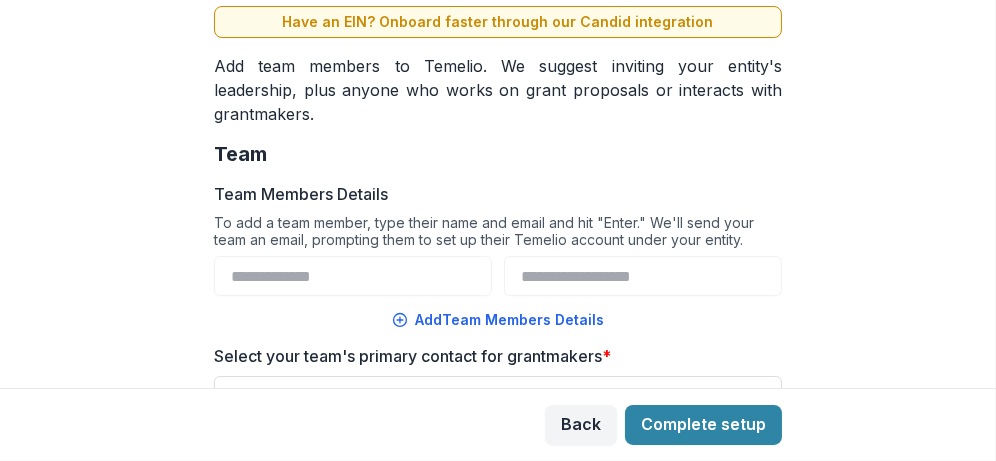 scroll, scrollTop: 300, scrollLeft: 0, axis: vertical 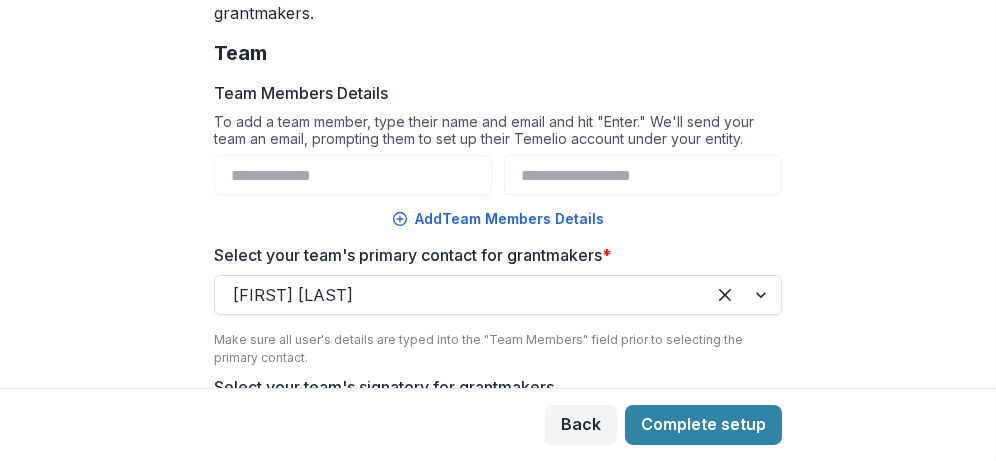 click on "Add  Team Members Details" at bounding box center (498, 219) 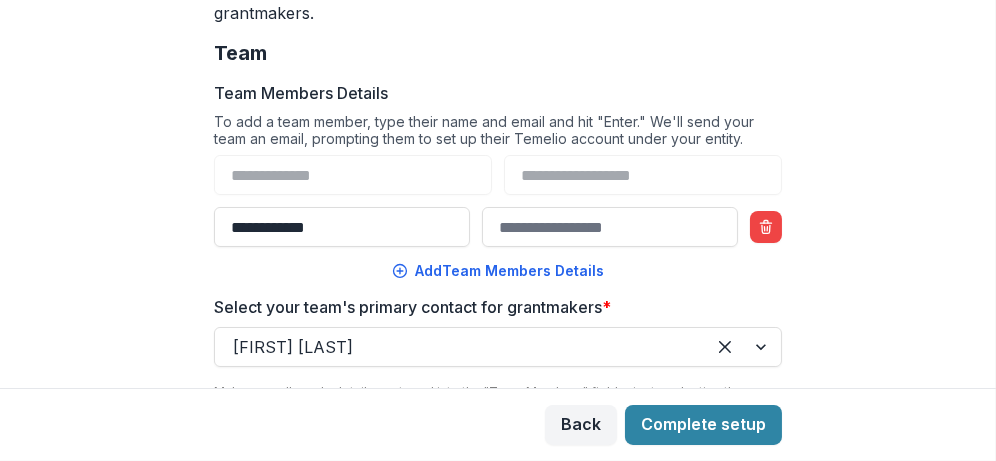 type on "**********" 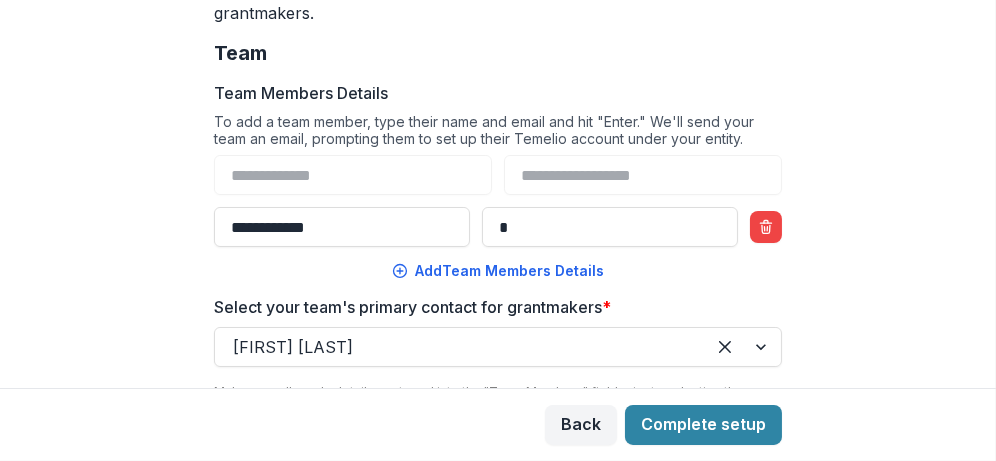 type on "**********" 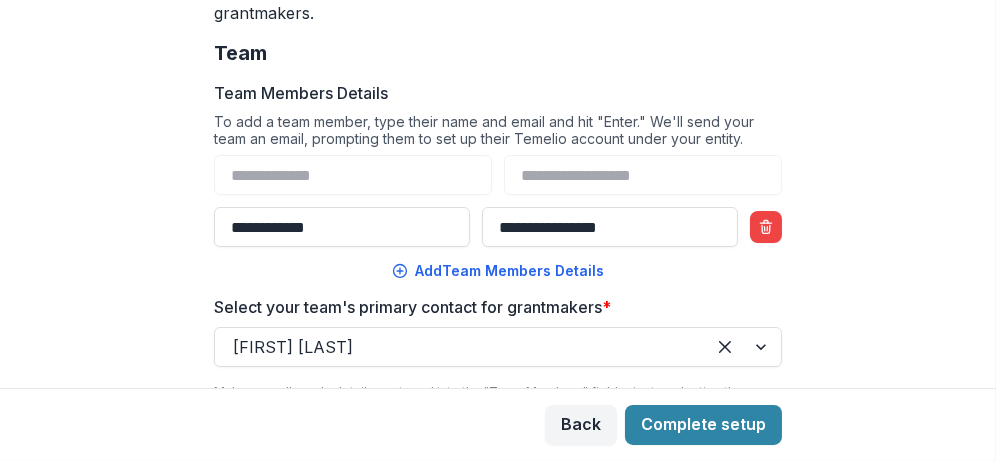 click on "Add  Team Members Details" at bounding box center (498, 271) 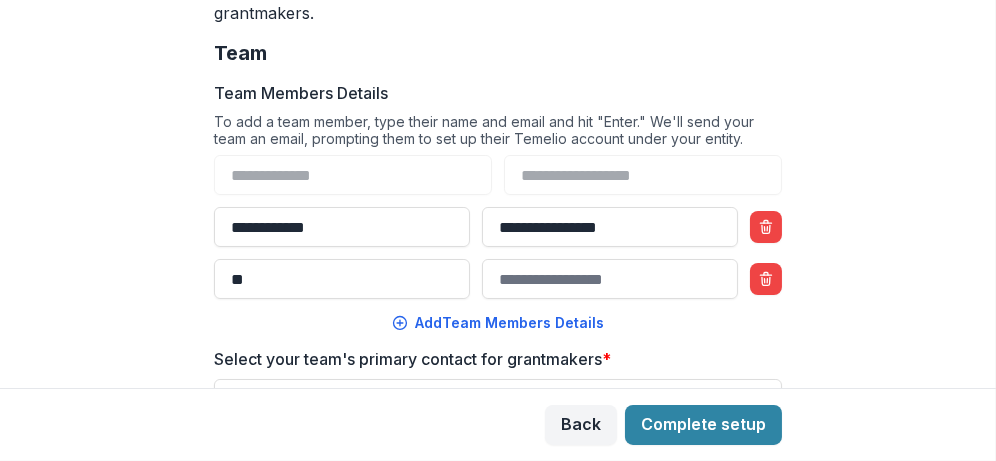 type on "*" 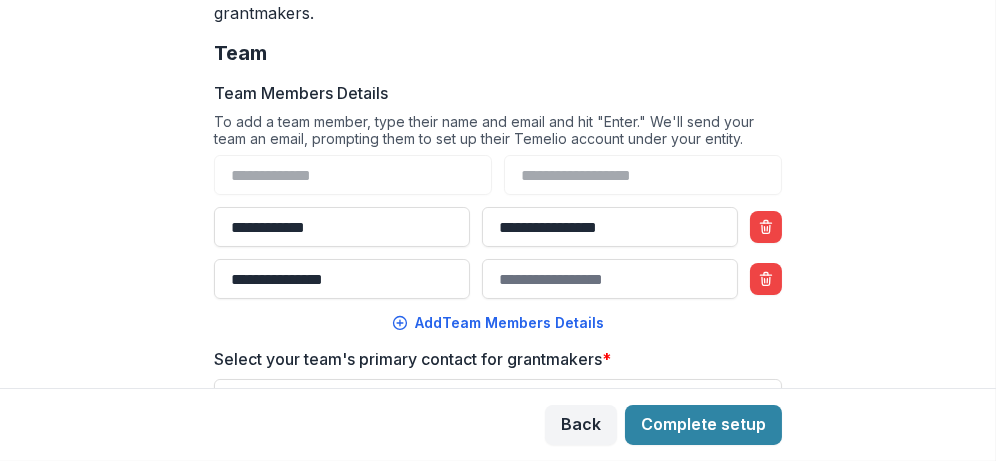 type on "**********" 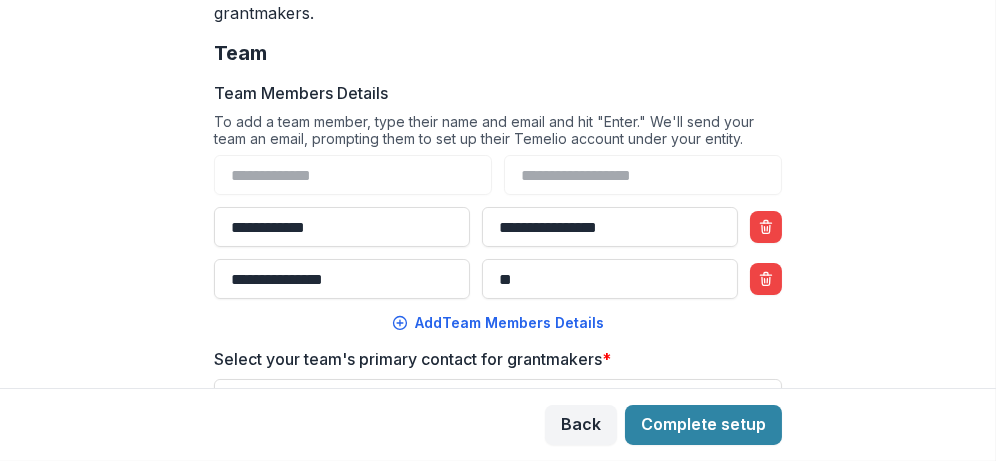 type on "*" 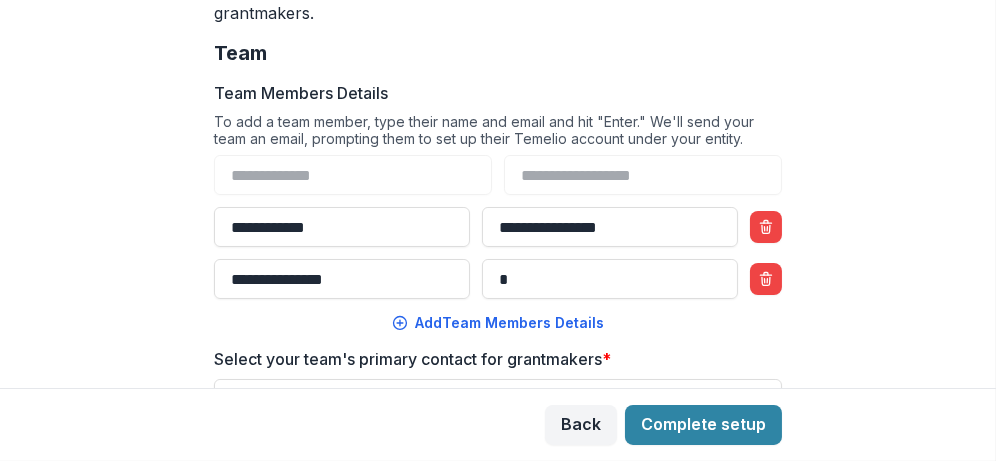 type on "**********" 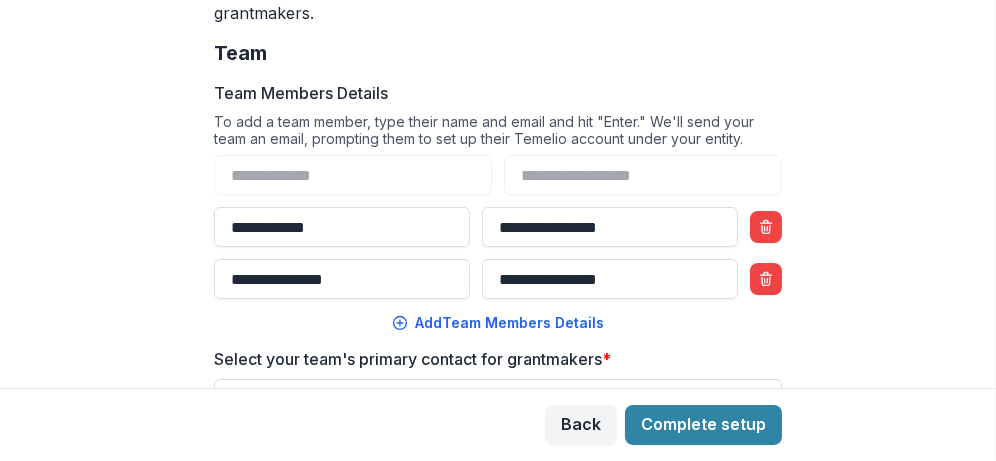 click on "**********" at bounding box center (498, 194) 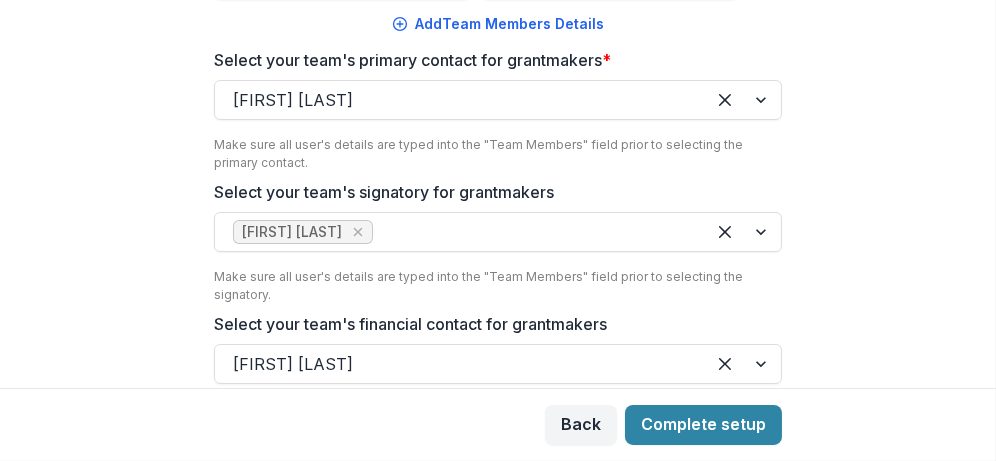 scroll, scrollTop: 400, scrollLeft: 0, axis: vertical 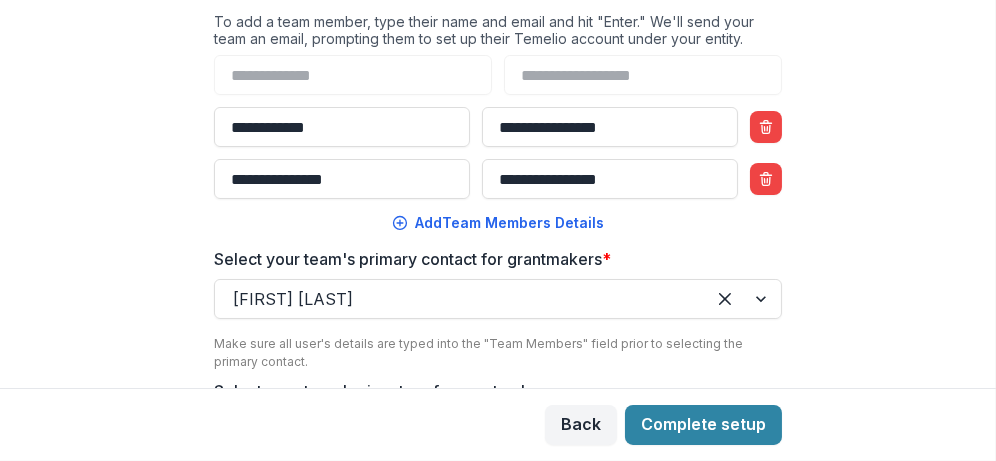 click on "Add  Team Members Details" at bounding box center (498, 223) 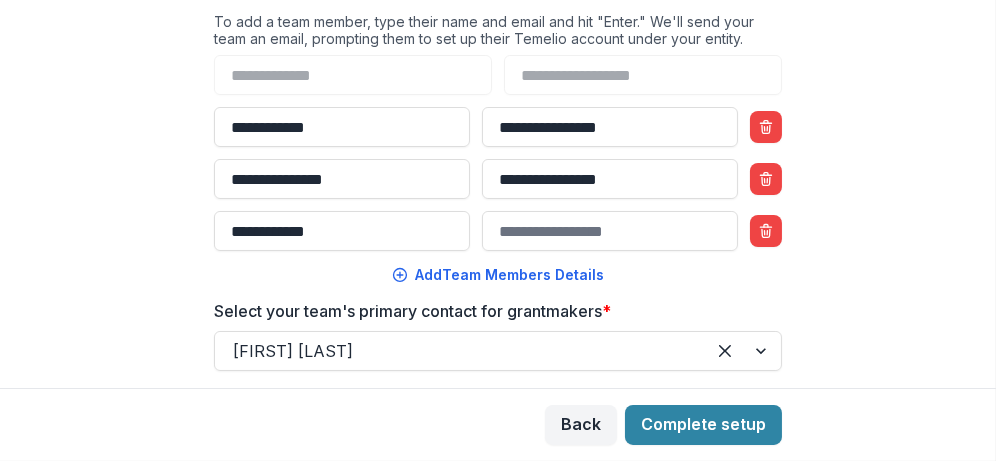 type on "**********" 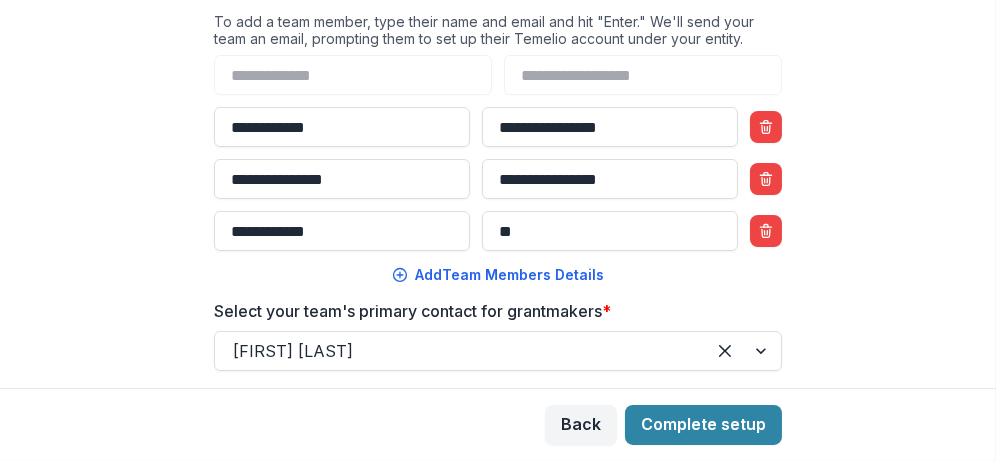 type on "*" 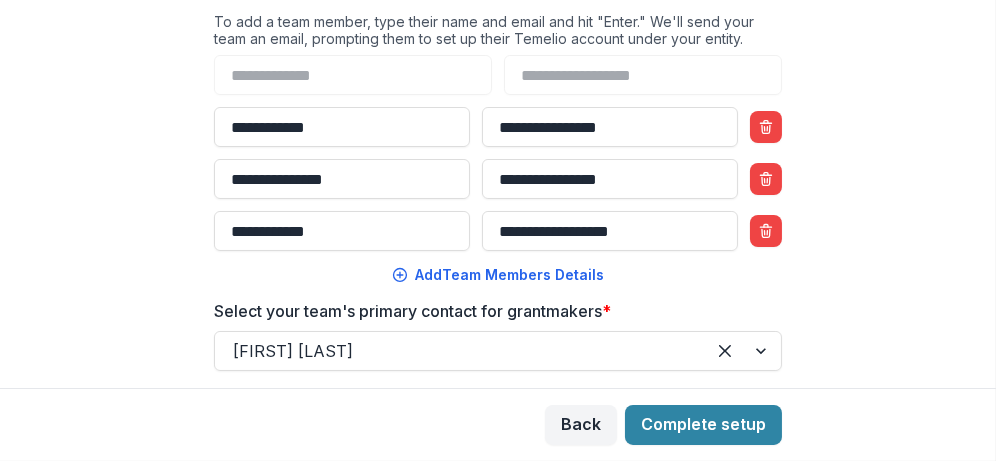 type on "**********" 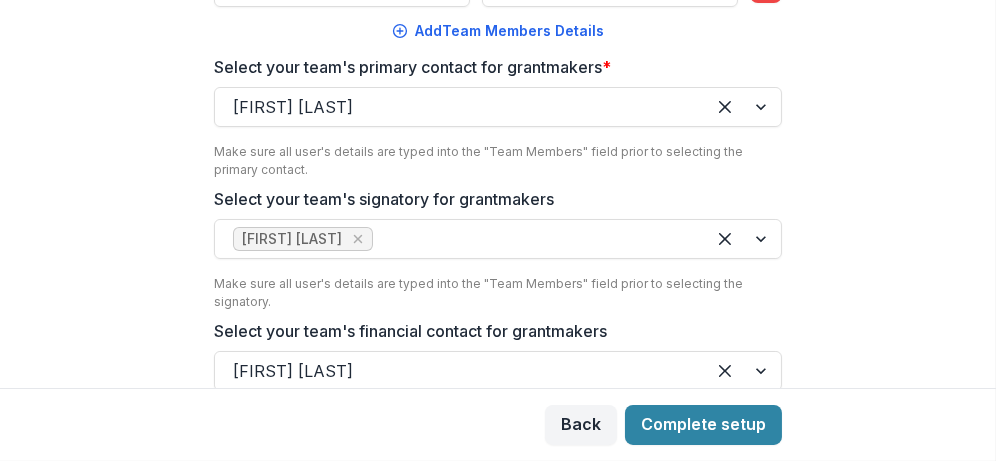 scroll, scrollTop: 652, scrollLeft: 0, axis: vertical 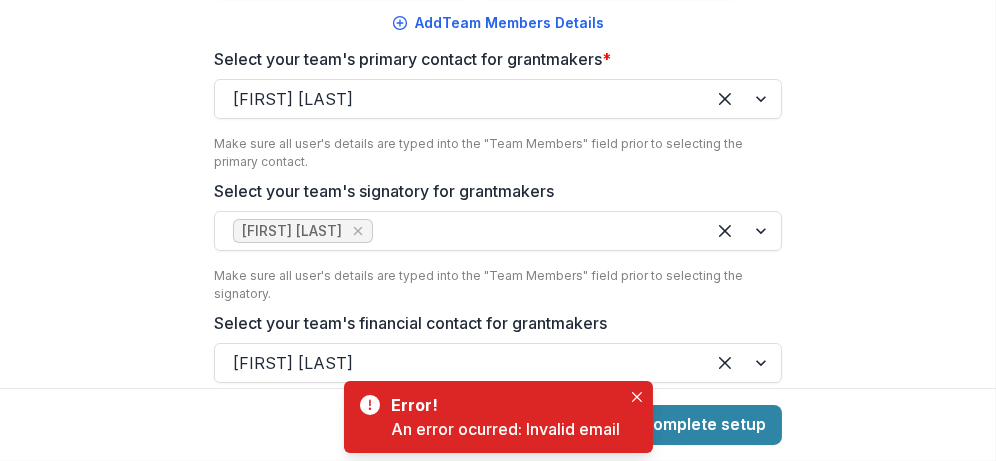 drag, startPoint x: 634, startPoint y: 401, endPoint x: 879, endPoint y: 296, distance: 266.55206 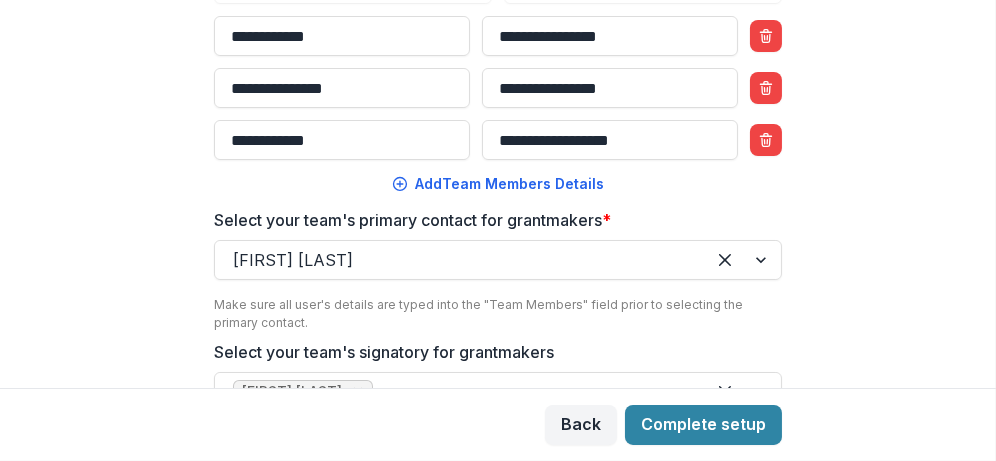 scroll, scrollTop: 452, scrollLeft: 0, axis: vertical 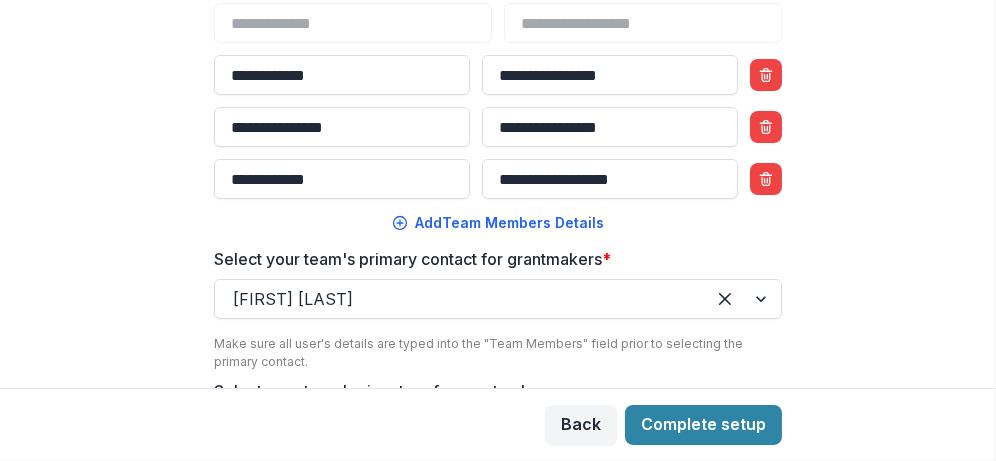 click on "**********" at bounding box center (610, 179) 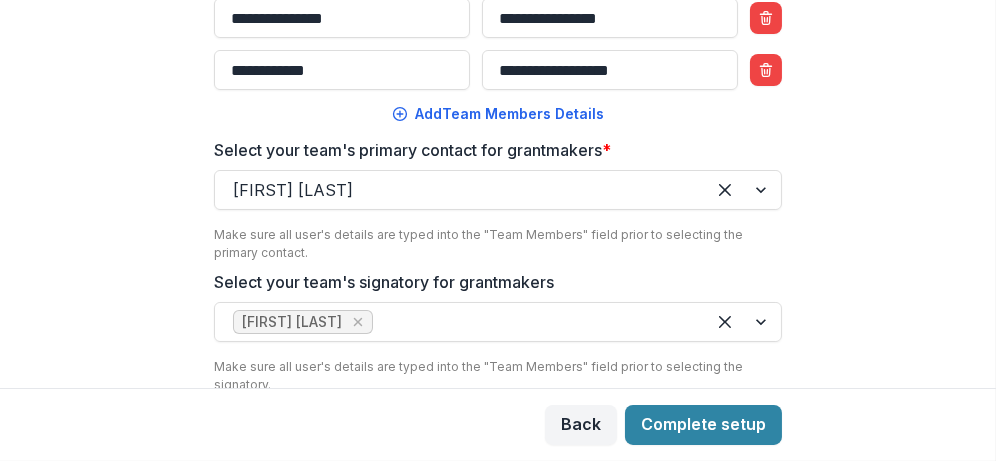 scroll, scrollTop: 652, scrollLeft: 0, axis: vertical 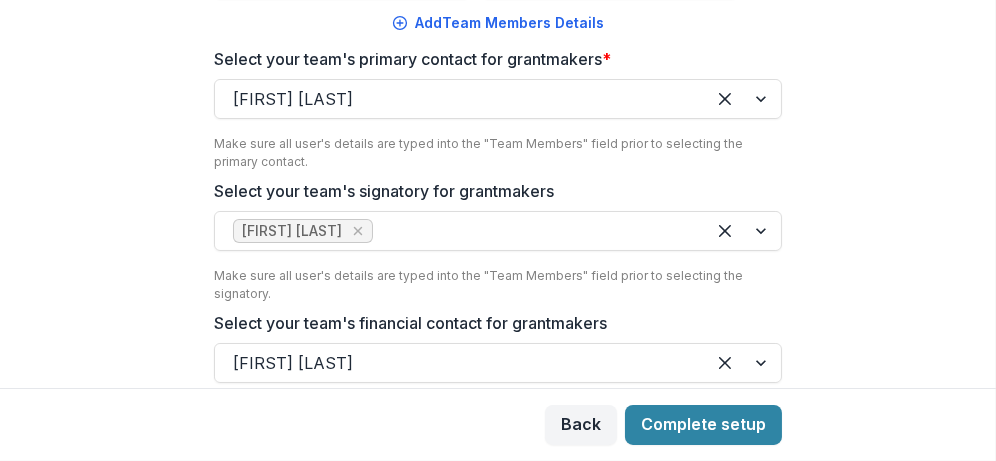 click on "Complete setup" at bounding box center (703, 425) 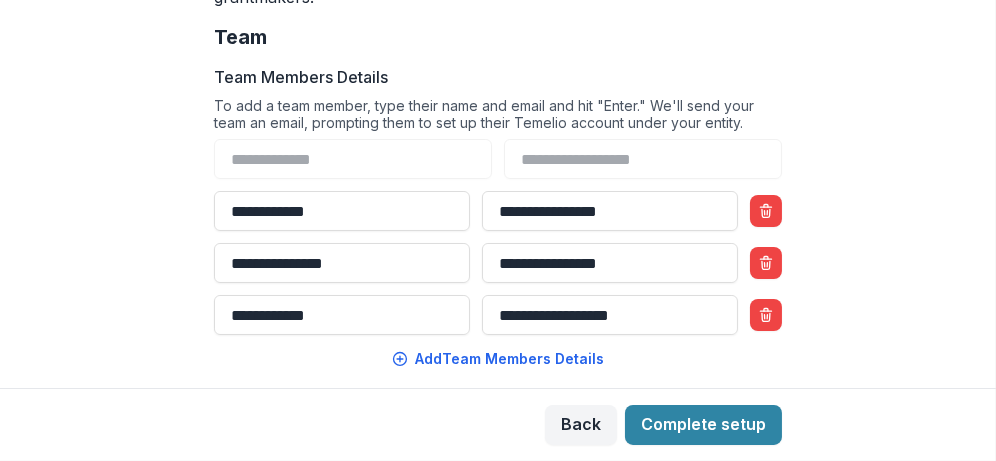 scroll, scrollTop: 351, scrollLeft: 0, axis: vertical 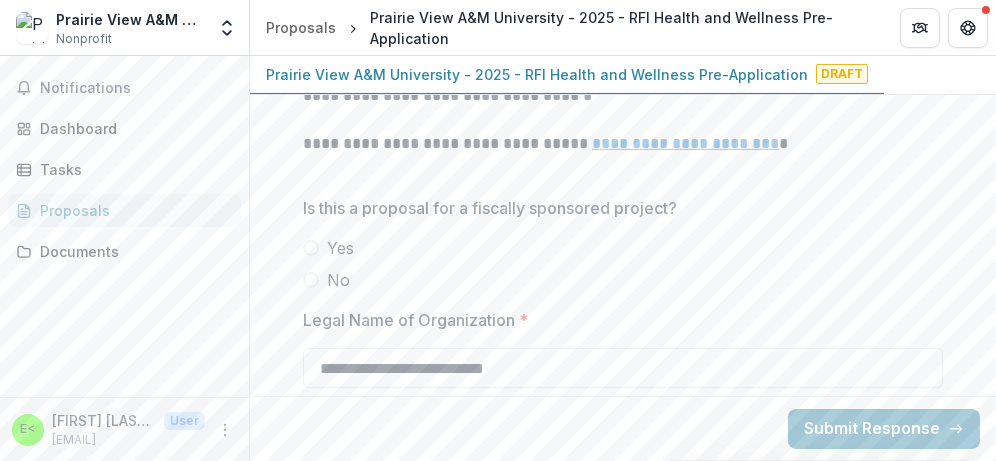 click at bounding box center [311, 280] 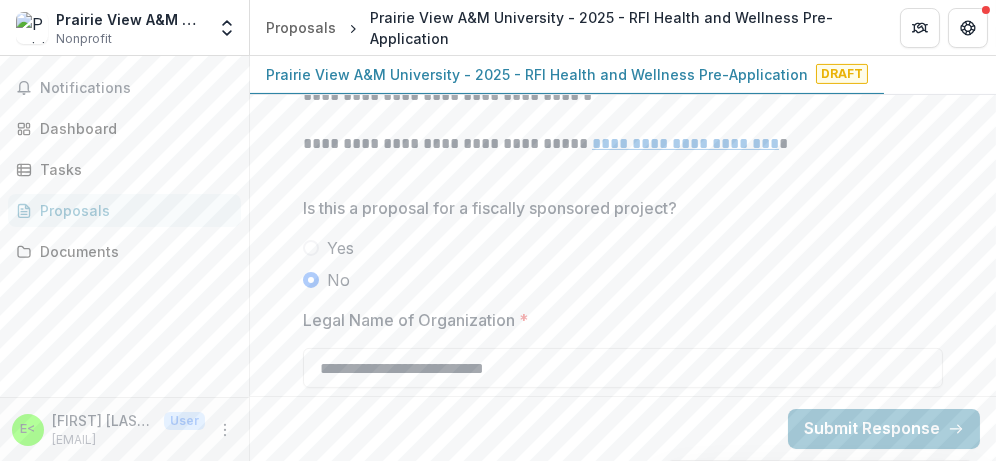 scroll, scrollTop: 1200, scrollLeft: 0, axis: vertical 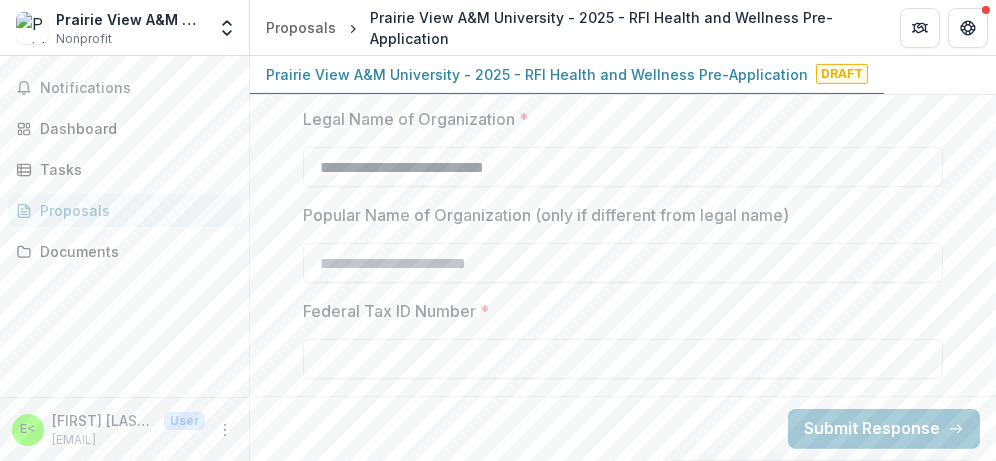 click on "Popular Name of Organization (only if different from legal name)" at bounding box center [623, 263] 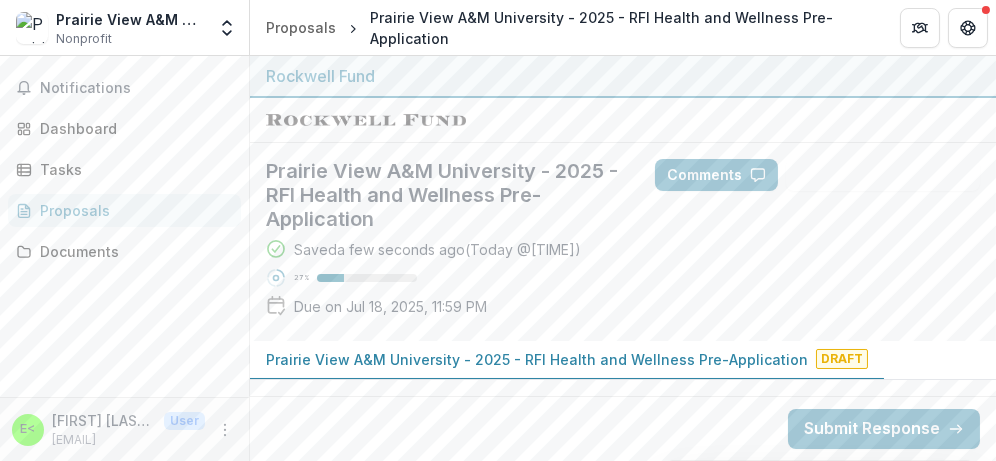 scroll, scrollTop: 1009, scrollLeft: 0, axis: vertical 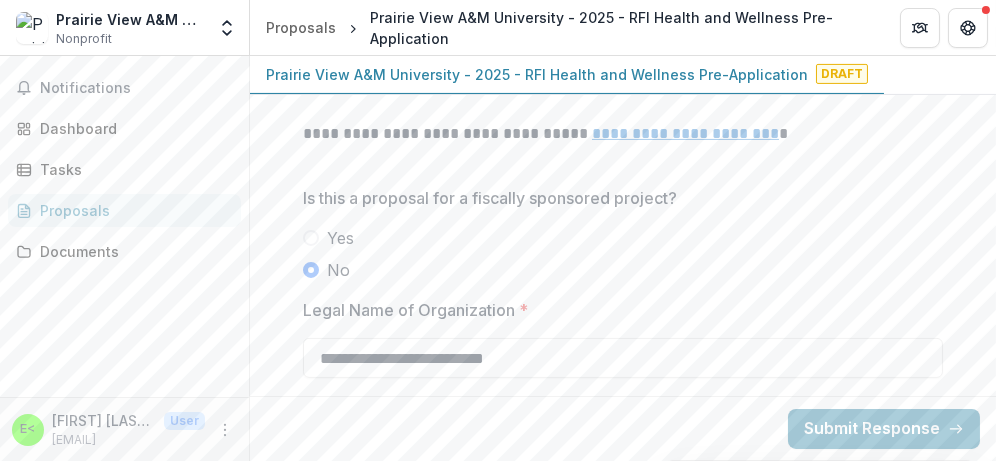 click on "No" at bounding box center (623, 270) 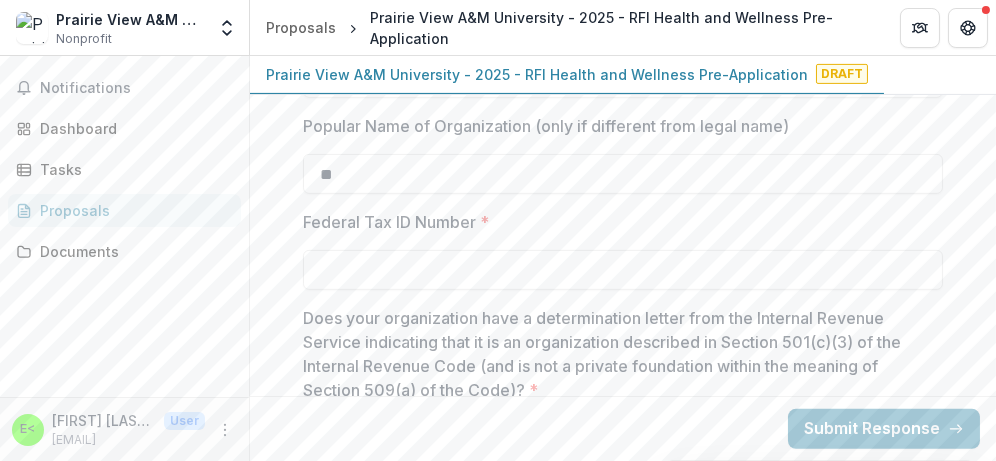scroll, scrollTop: 1309, scrollLeft: 0, axis: vertical 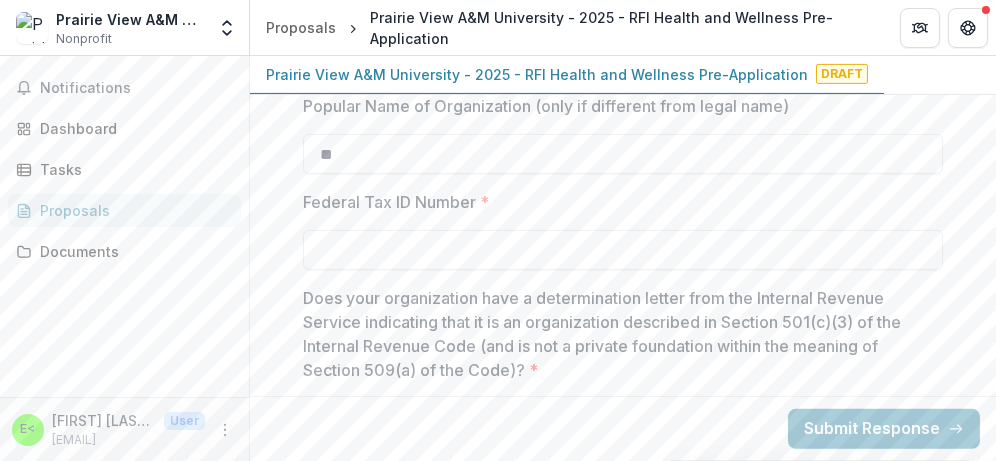 click on "**" at bounding box center [623, 154] 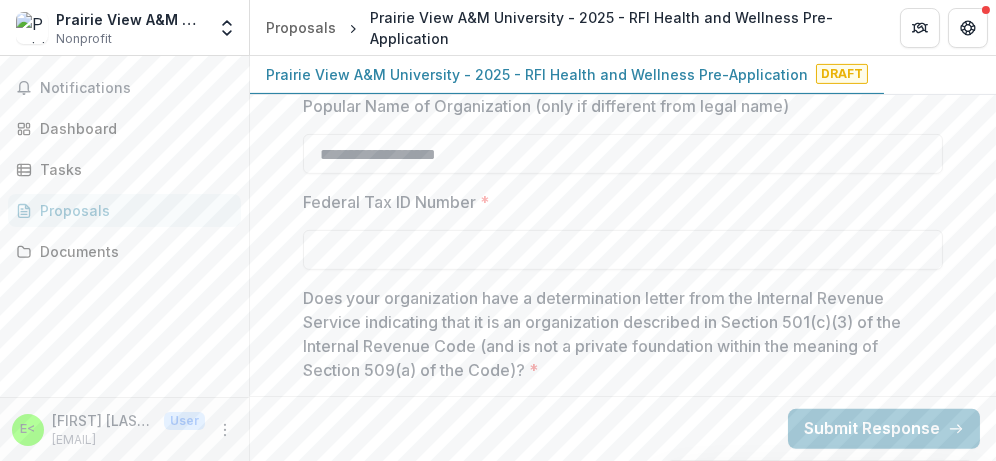 type on "**********" 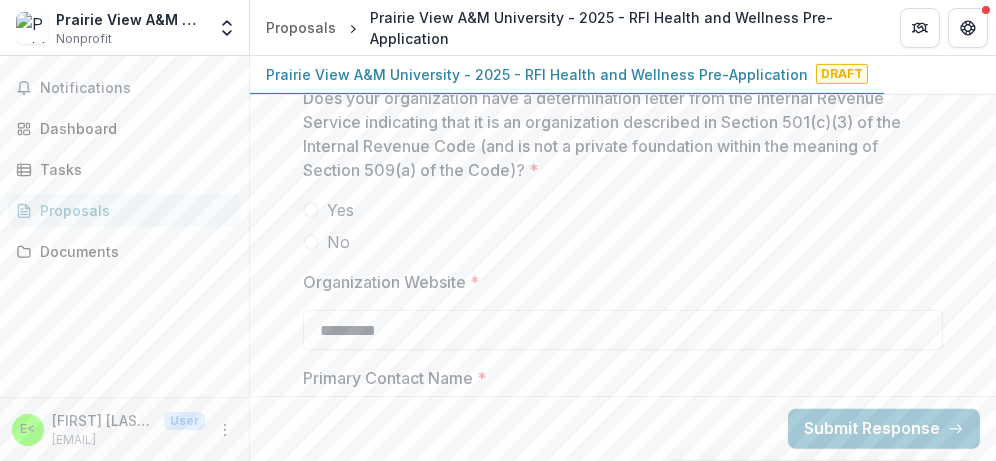 click at bounding box center [311, 210] 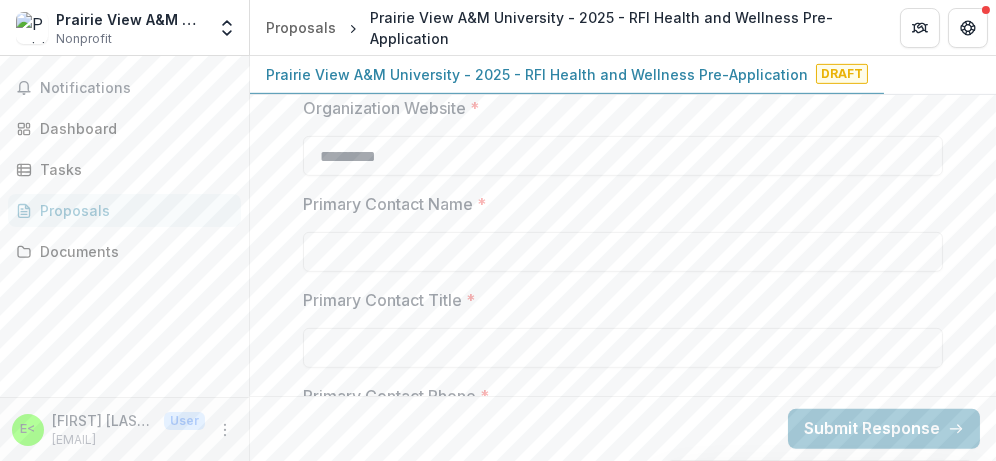 scroll, scrollTop: 1709, scrollLeft: 0, axis: vertical 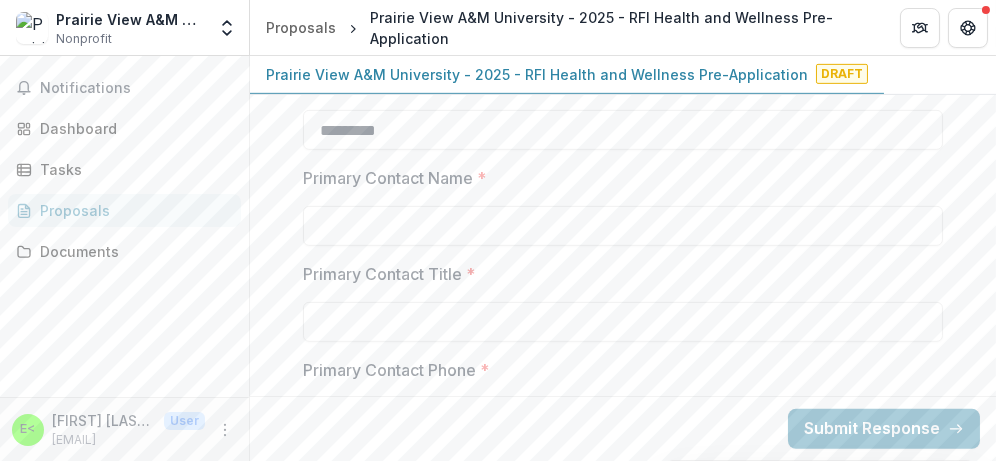 click on "Primary Contact Name *" at bounding box center (623, 226) 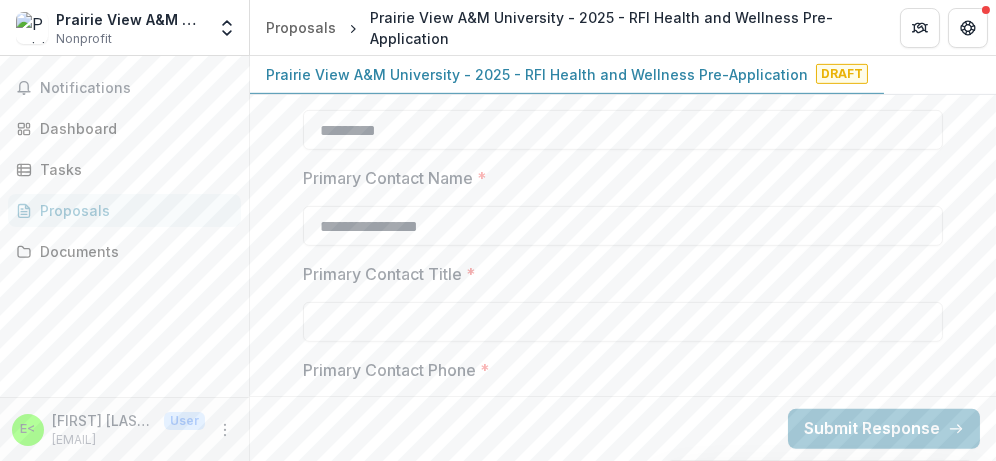 type on "**********" 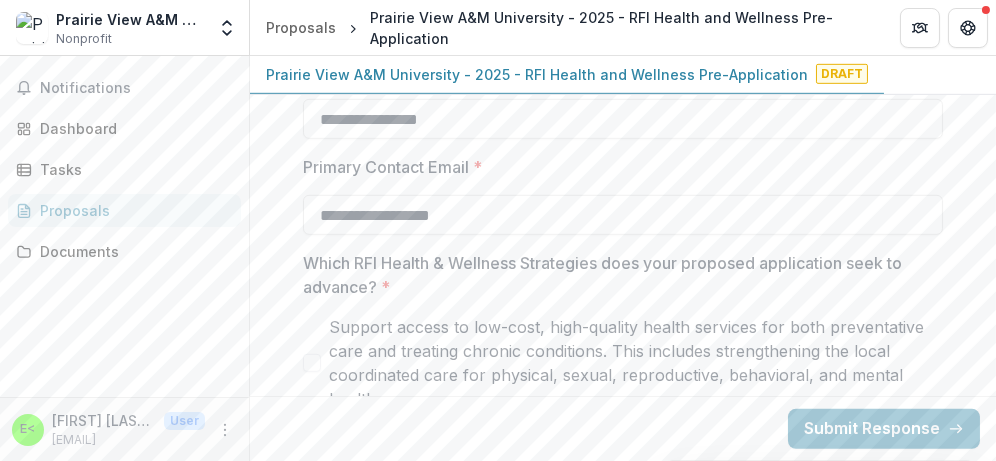 scroll, scrollTop: 1909, scrollLeft: 0, axis: vertical 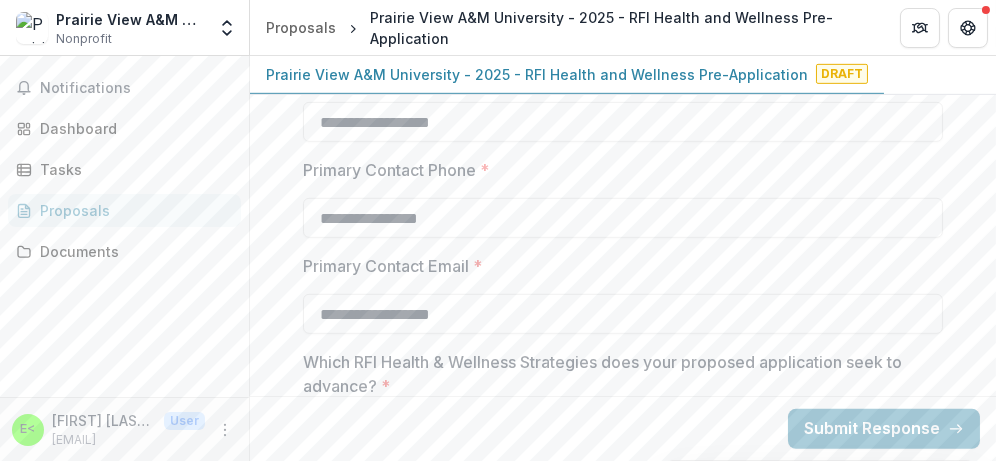 type on "**********" 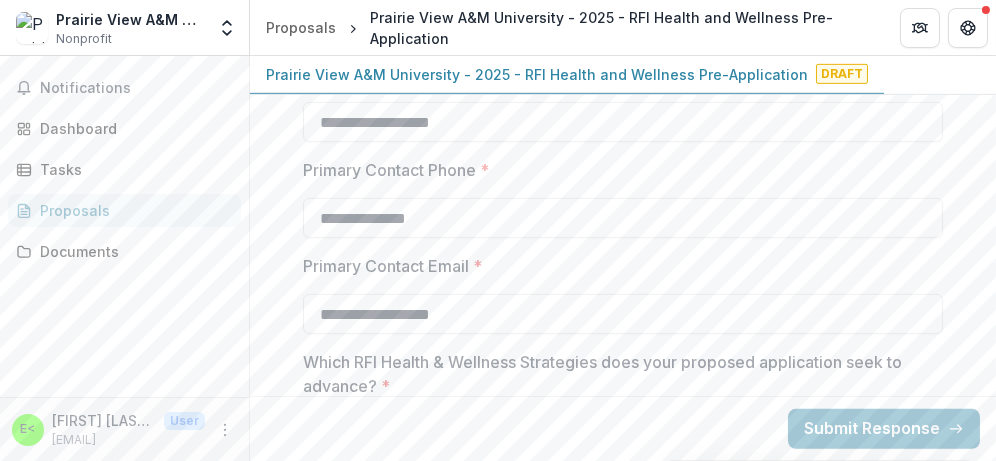type on "**********" 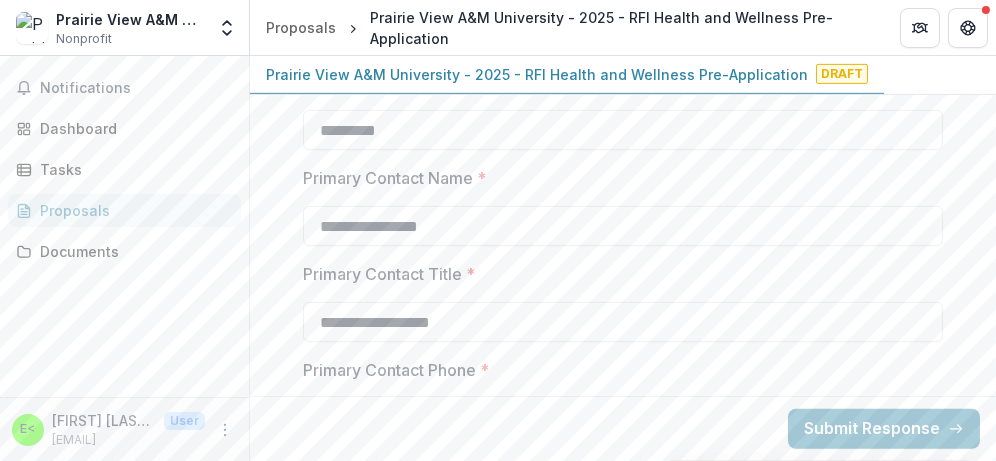 scroll, scrollTop: 1608, scrollLeft: 0, axis: vertical 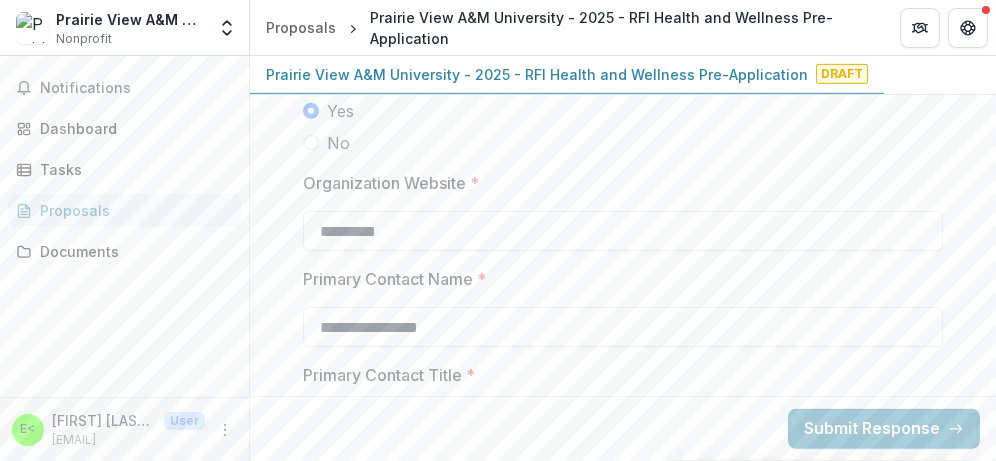 click on "**********" at bounding box center [623, 327] 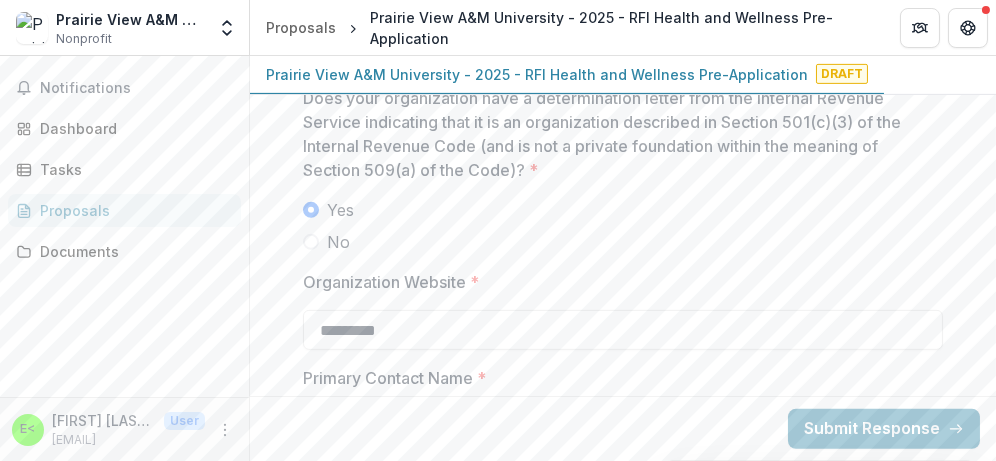 scroll, scrollTop: 1608, scrollLeft: 0, axis: vertical 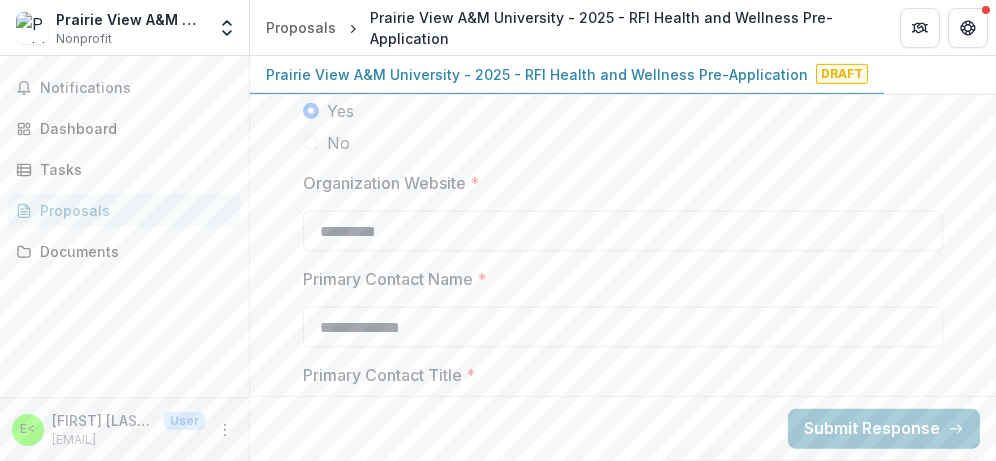 type on "**********" 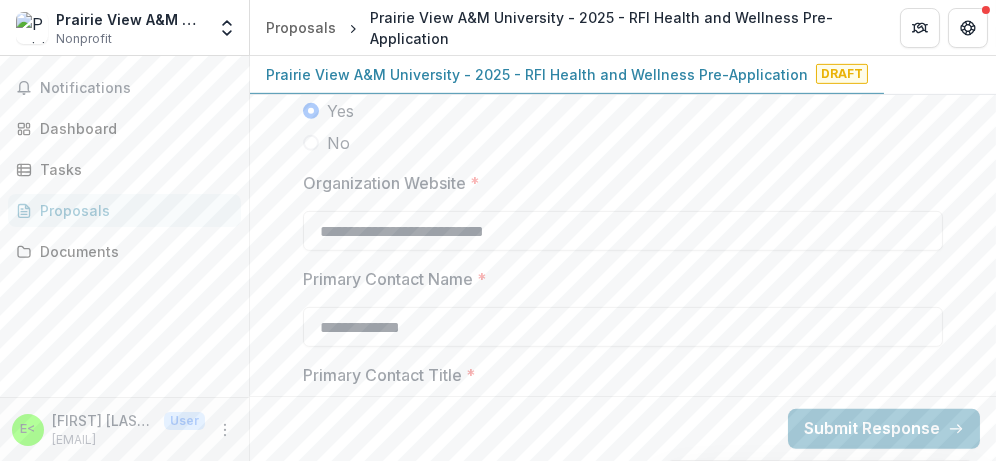type on "**********" 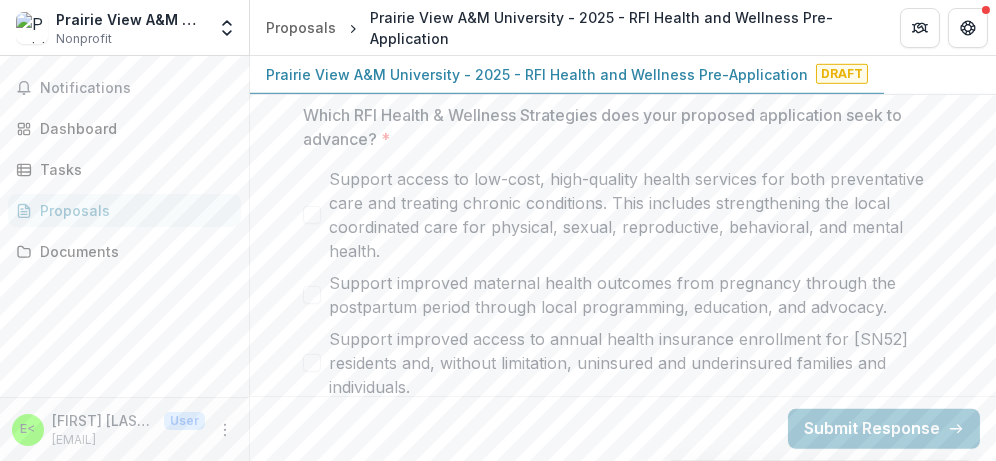 scroll, scrollTop: 2327, scrollLeft: 0, axis: vertical 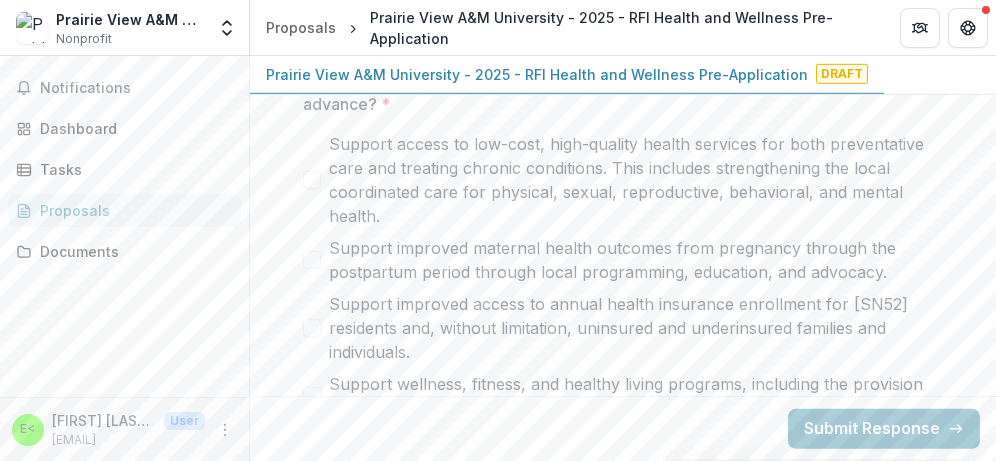 click at bounding box center [312, 180] 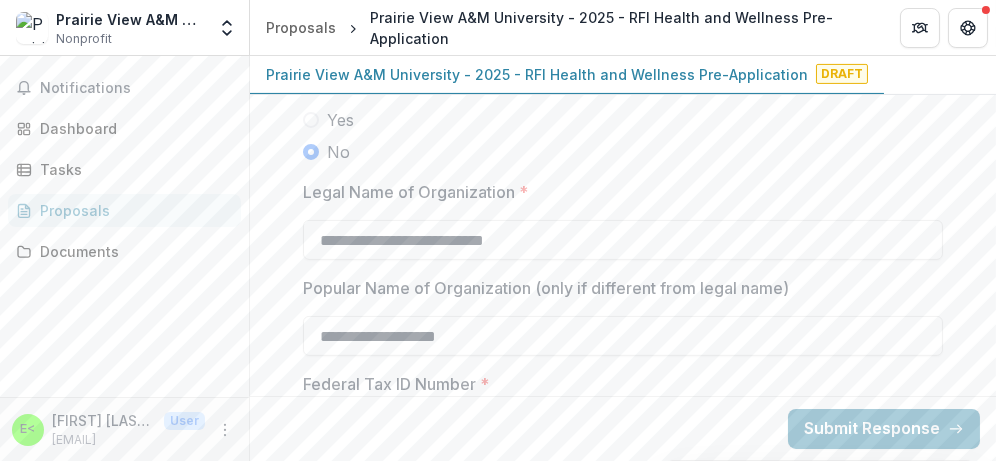scroll, scrollTop: 1227, scrollLeft: 0, axis: vertical 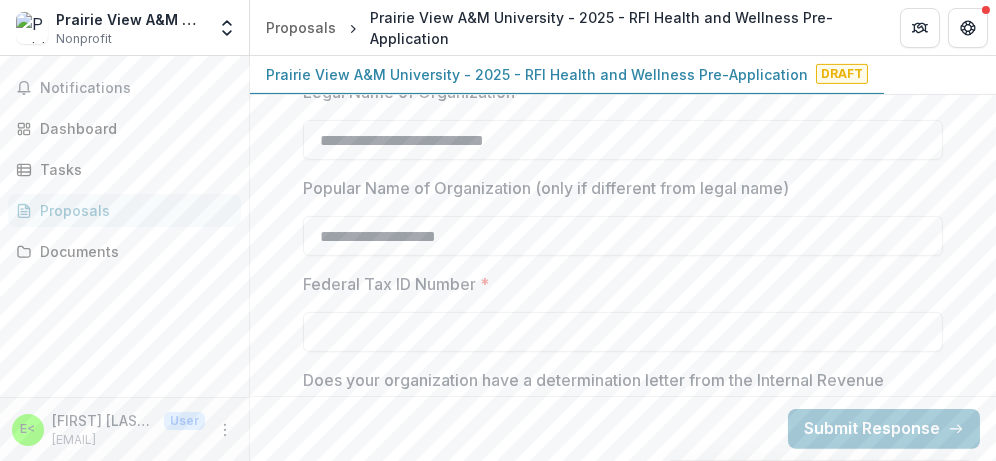 click on "Federal Tax ID Number *" at bounding box center [623, 332] 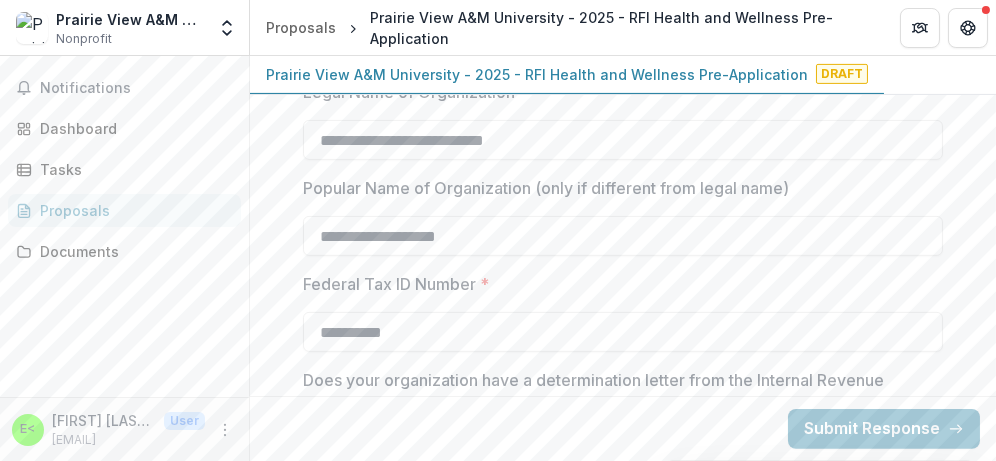 type on "**********" 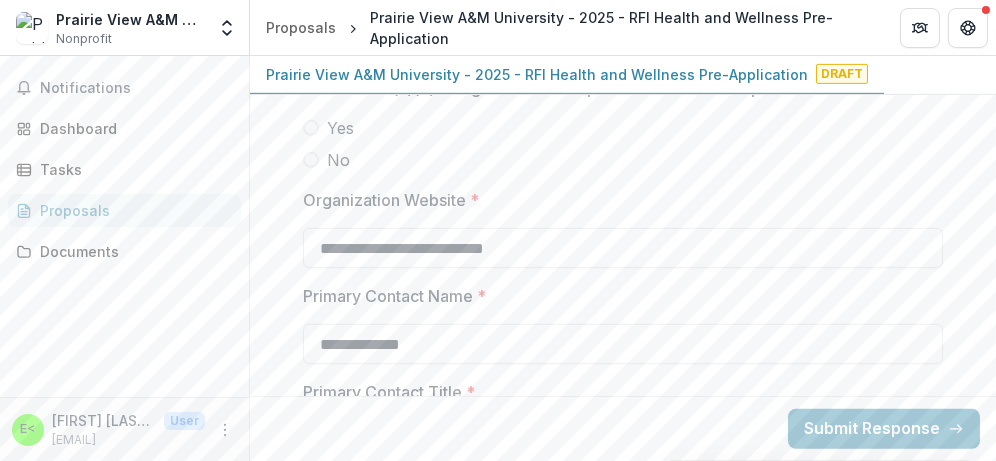 scroll, scrollTop: 1627, scrollLeft: 0, axis: vertical 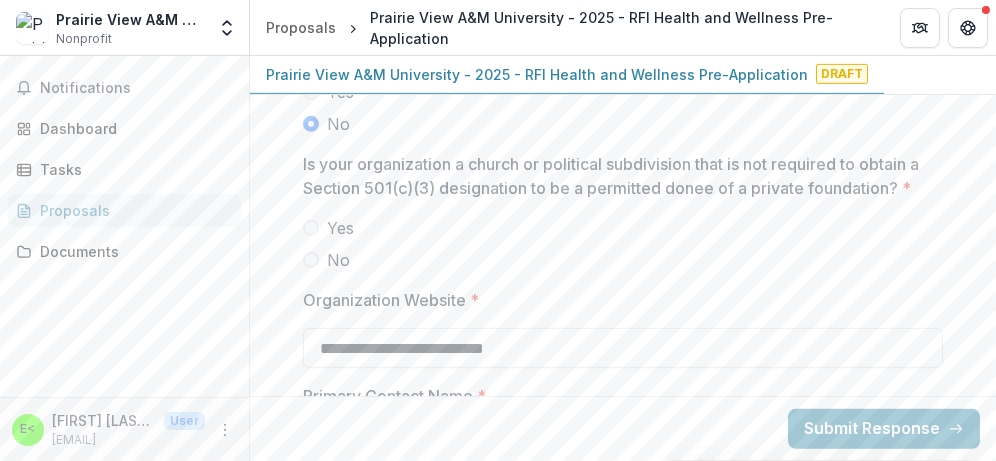 click at bounding box center (311, 260) 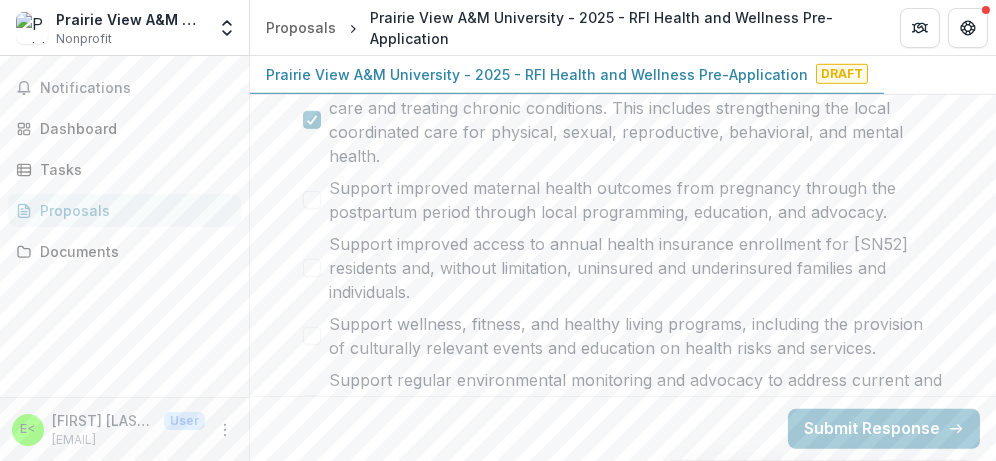 scroll, scrollTop: 2427, scrollLeft: 0, axis: vertical 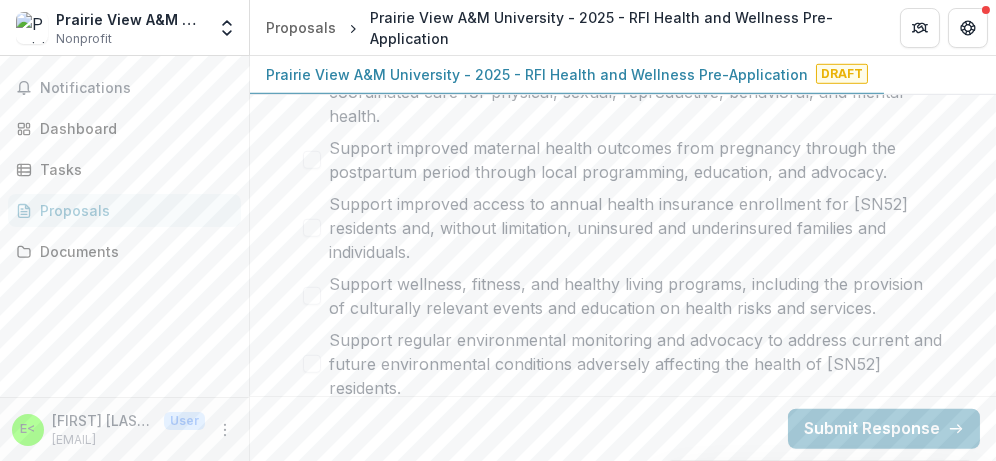 click on "Submit Response" at bounding box center [884, 429] 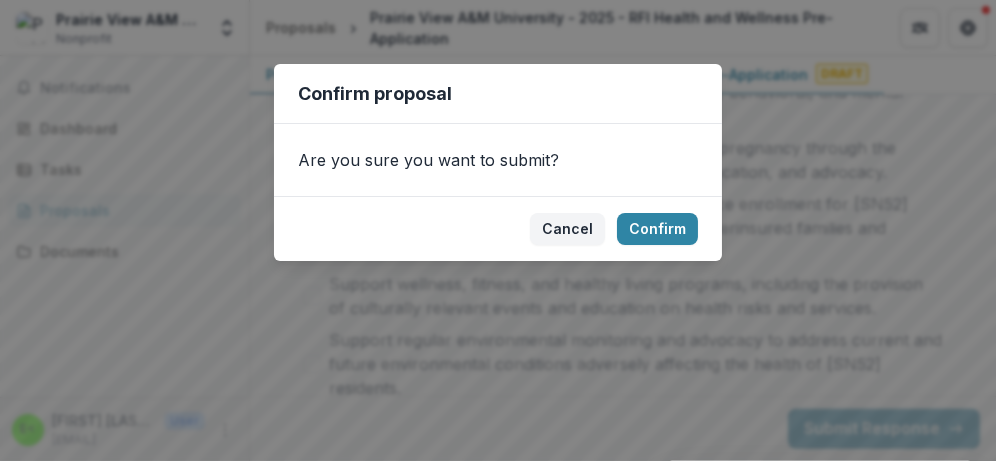 click on "Cancel" at bounding box center (567, 229) 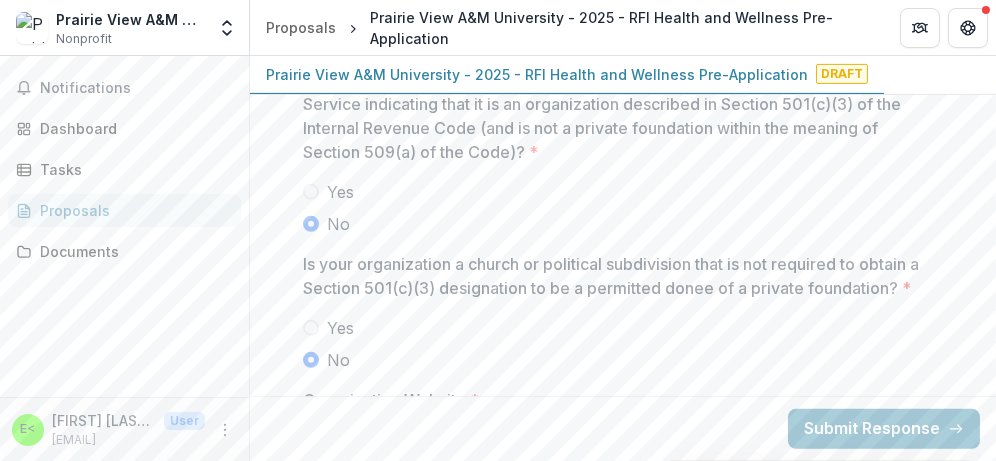 scroll, scrollTop: 1427, scrollLeft: 0, axis: vertical 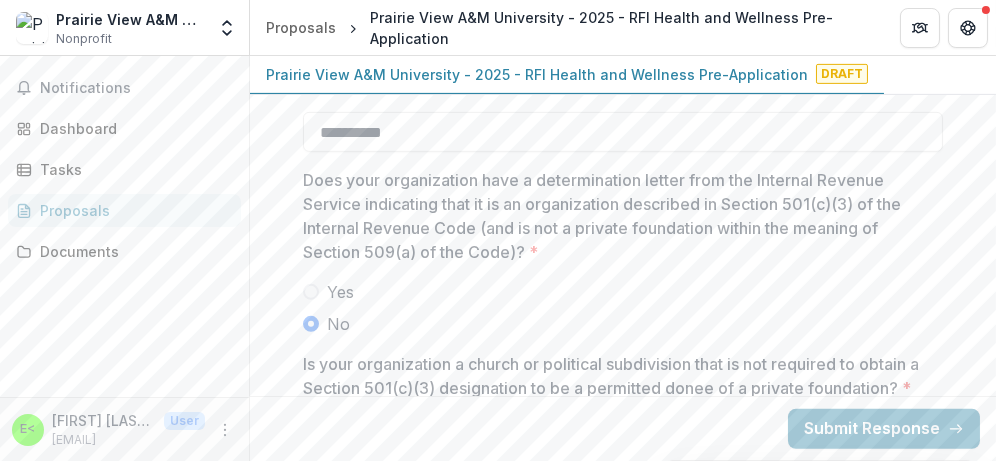 click at bounding box center [311, 292] 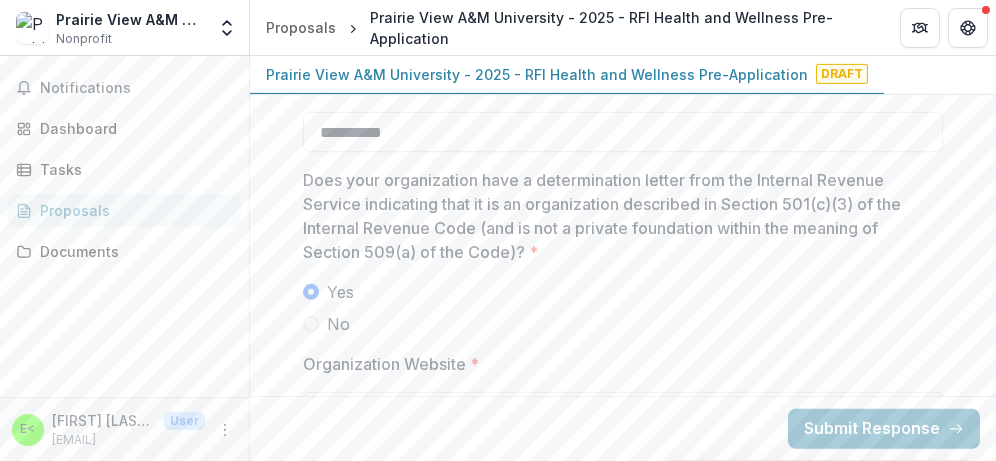 click on "Yes" at bounding box center (623, 292) 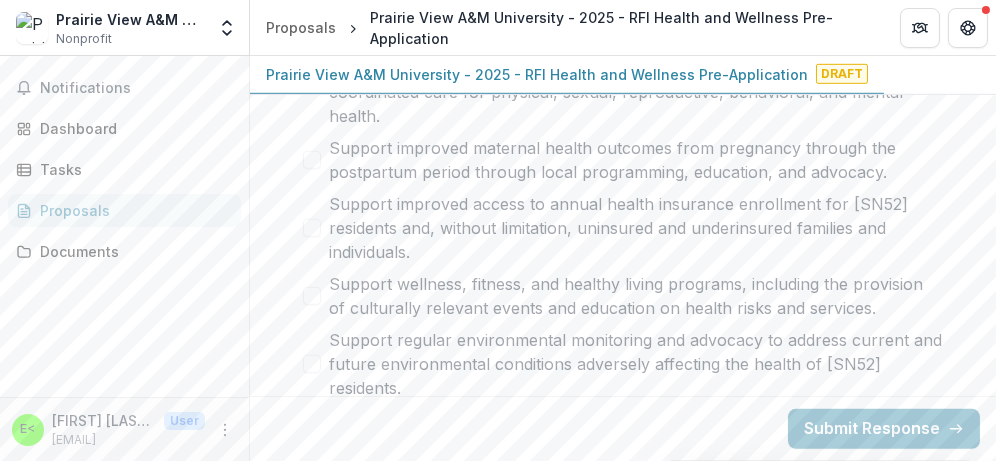 click on "Submit Response" at bounding box center [884, 429] 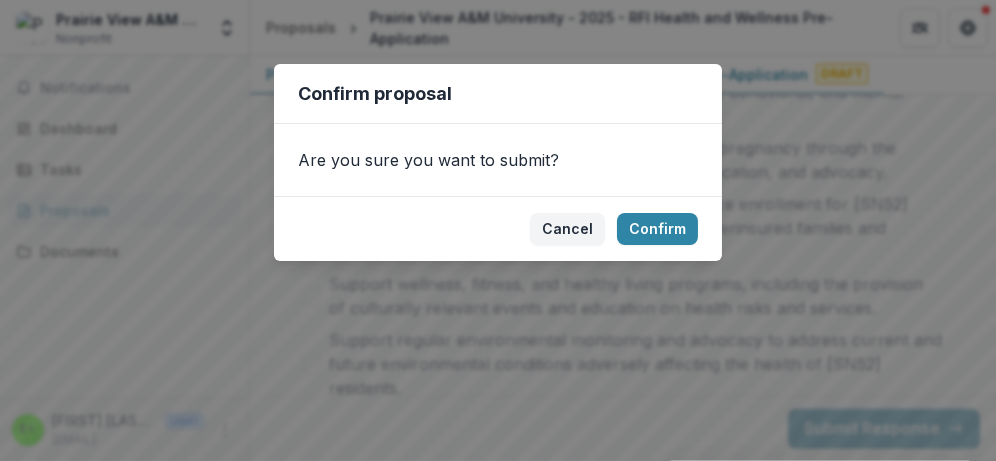 click on "Cancel" at bounding box center (567, 229) 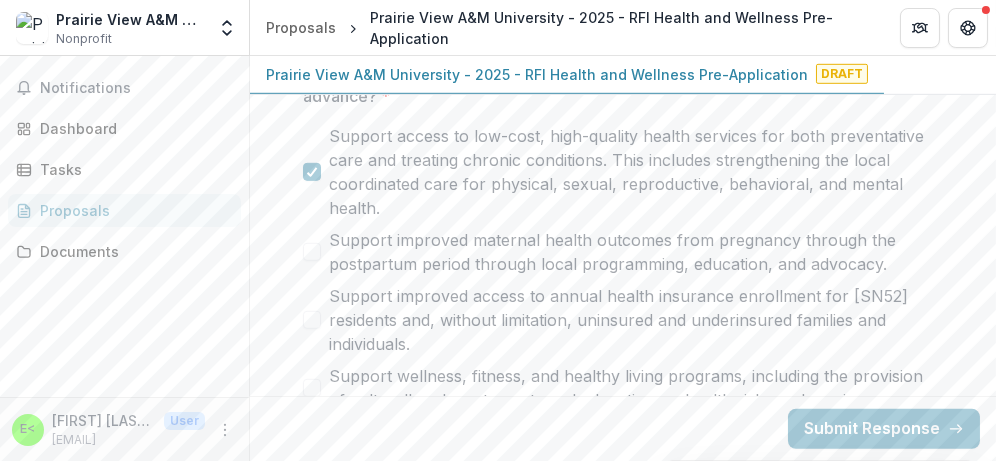 scroll, scrollTop: 2291, scrollLeft: 0, axis: vertical 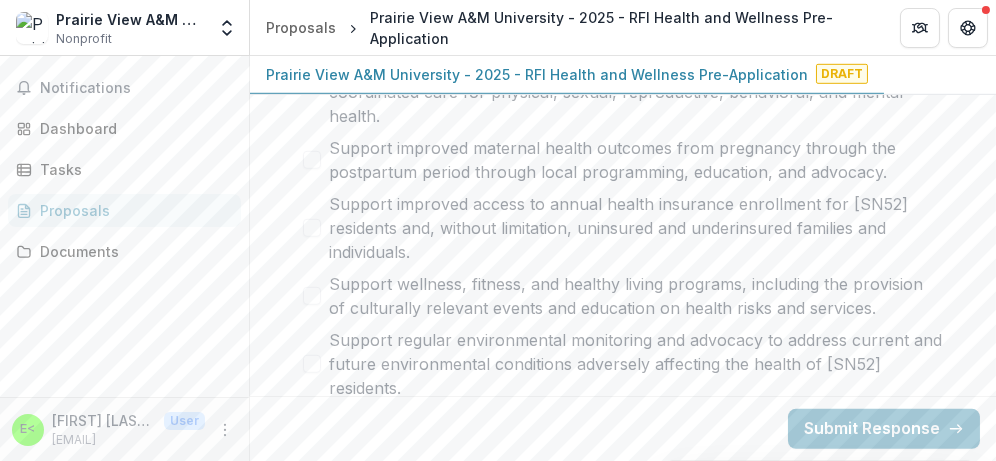 click on "Submit Response" at bounding box center (884, 429) 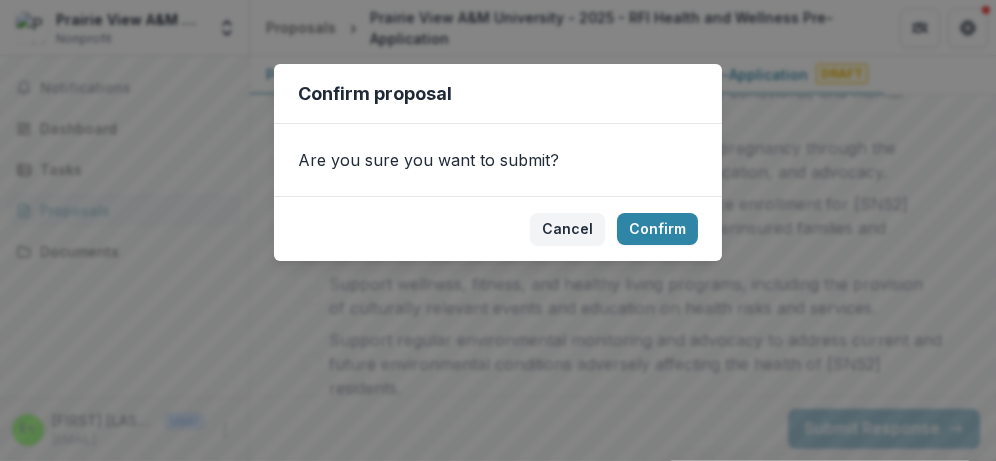 click on "Confirm" at bounding box center (657, 229) 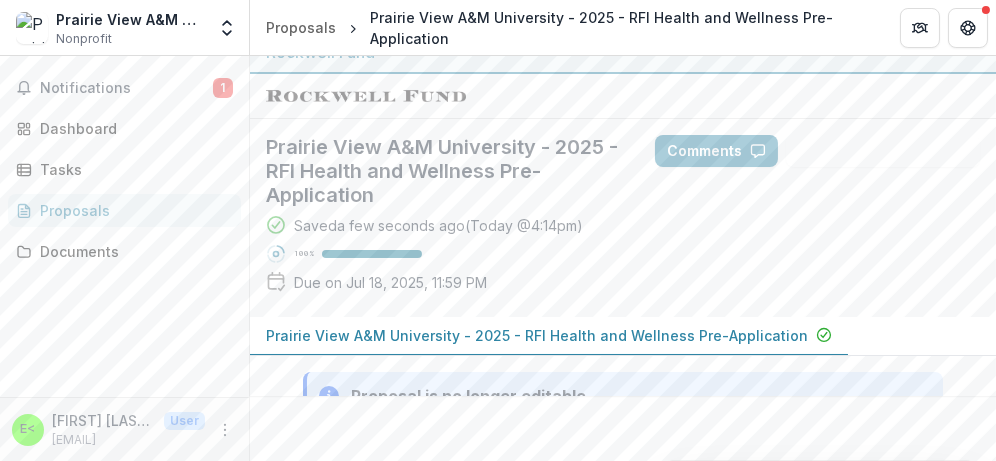 scroll, scrollTop: 0, scrollLeft: 0, axis: both 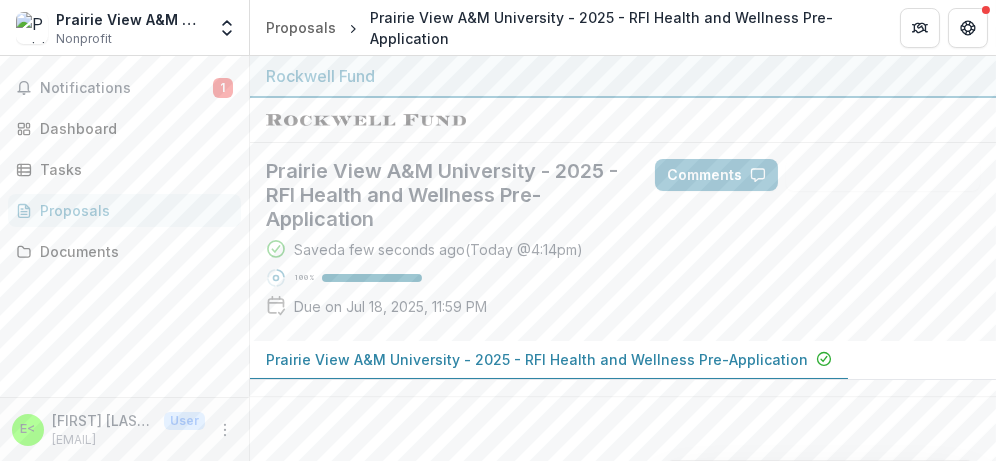click on "Notifications" at bounding box center (126, 88) 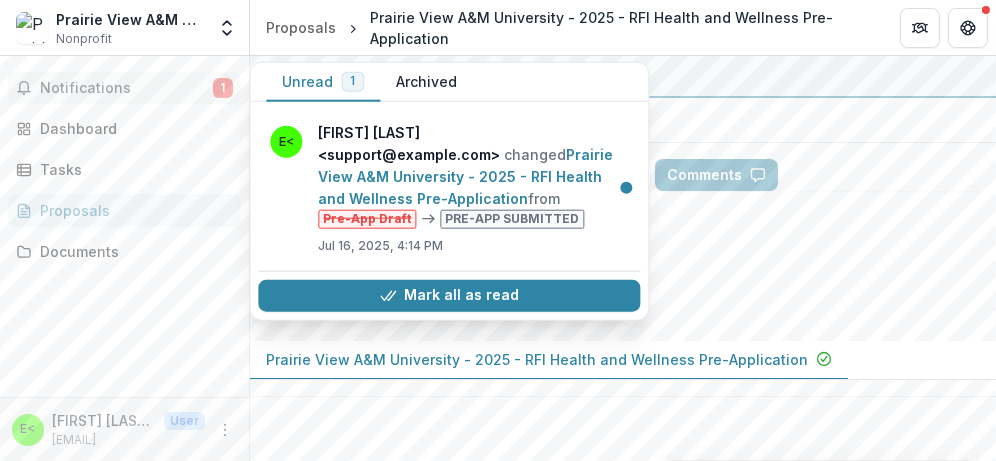 click on "Mark all as read" at bounding box center [449, 295] 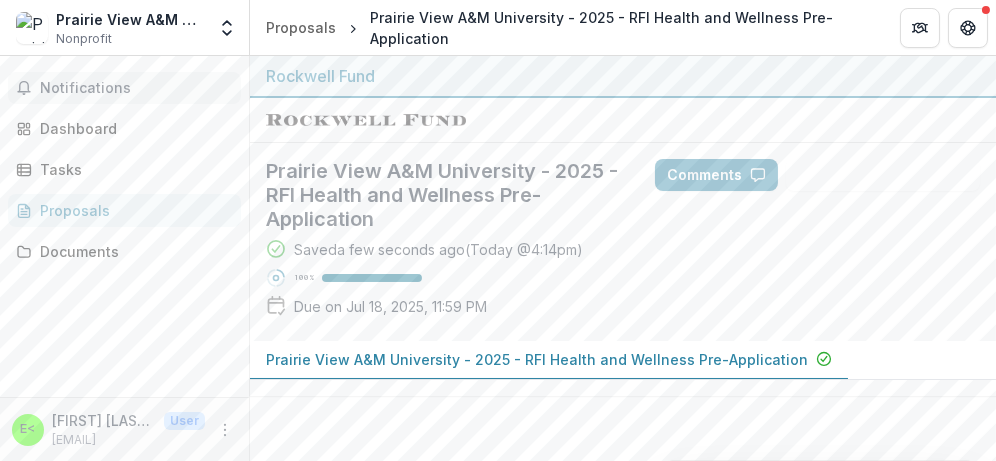 click on "Dashboard" at bounding box center [132, 128] 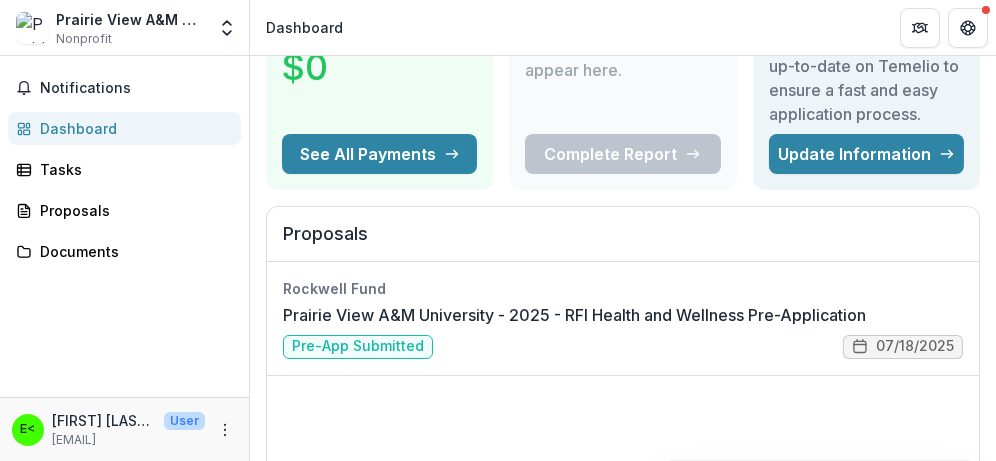 scroll, scrollTop: 199, scrollLeft: 0, axis: vertical 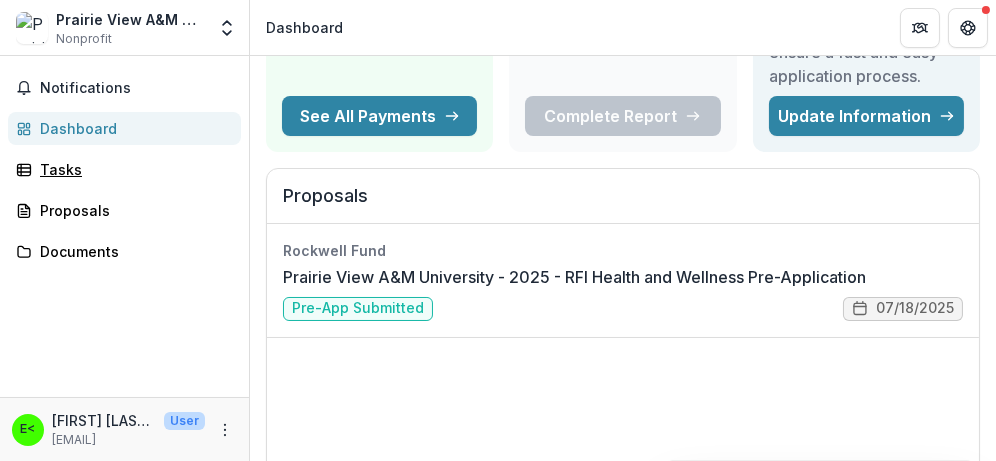 click on "Tasks" at bounding box center [132, 169] 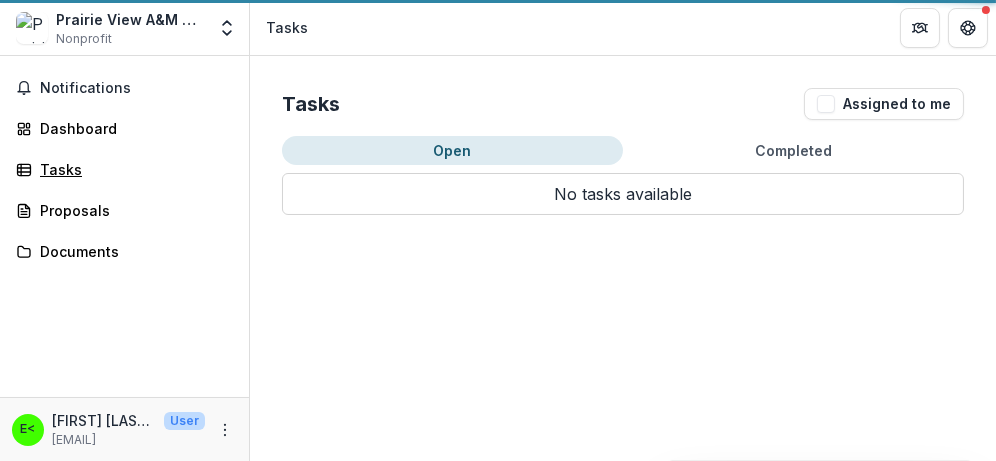 scroll, scrollTop: 0, scrollLeft: 0, axis: both 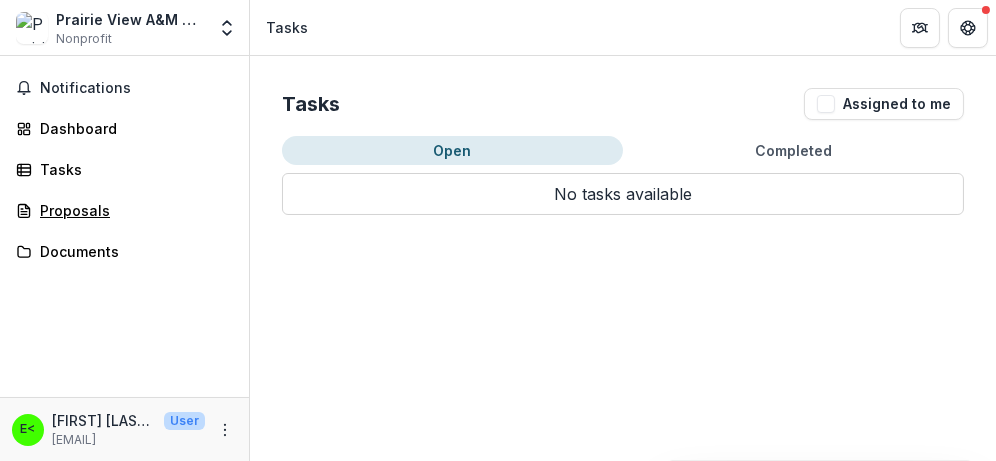 click on "Proposals" at bounding box center [132, 210] 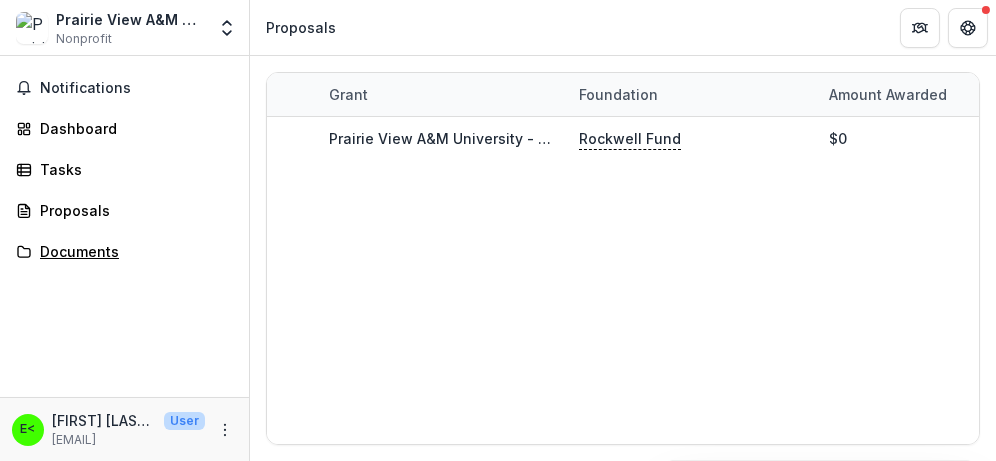 click on "Documents" at bounding box center (132, 251) 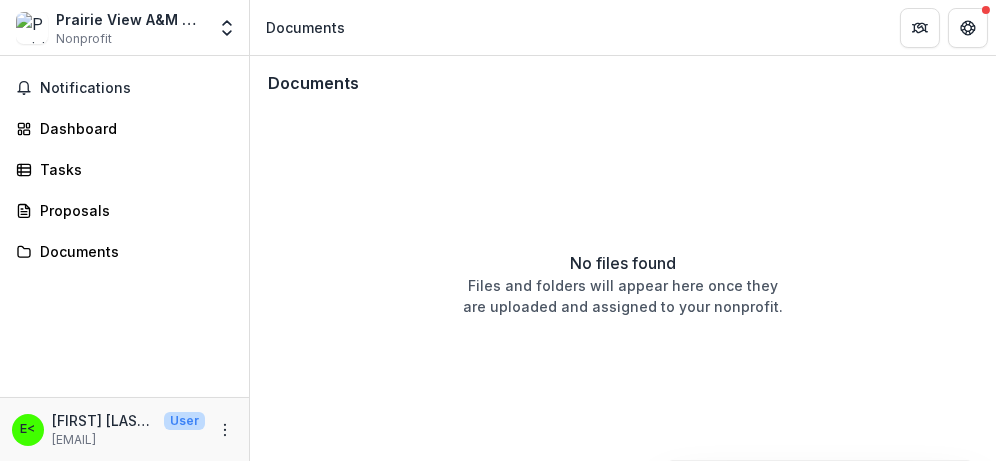 click on "Nonprofit" at bounding box center (84, 39) 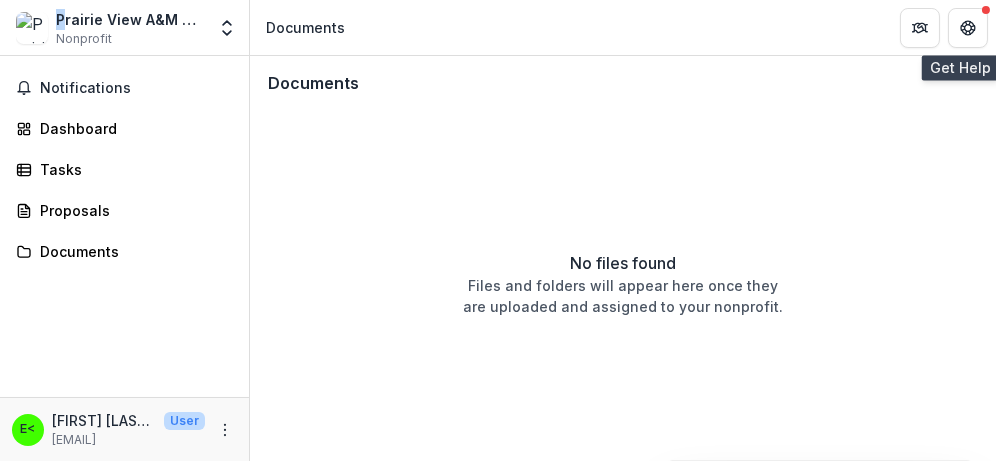 click at bounding box center (968, 28) 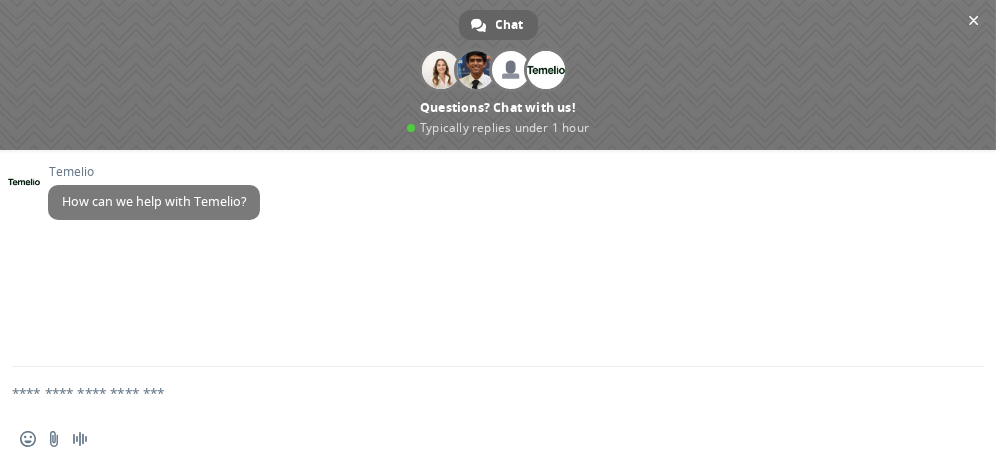 click at bounding box center (974, 20) 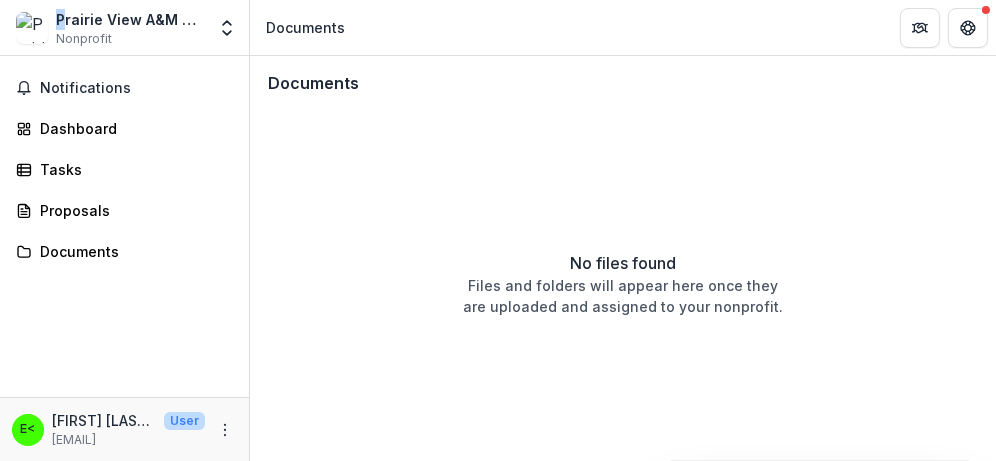 click 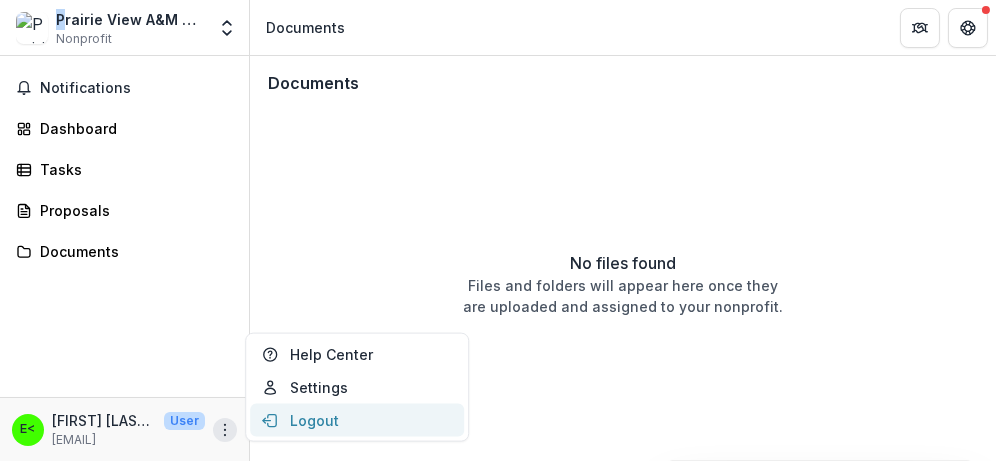 click on "Logout" at bounding box center [357, 420] 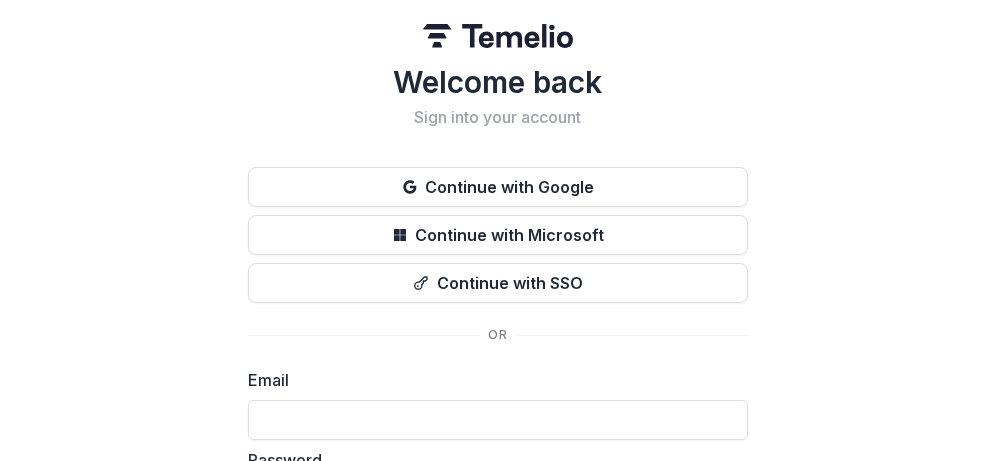 type on "**********" 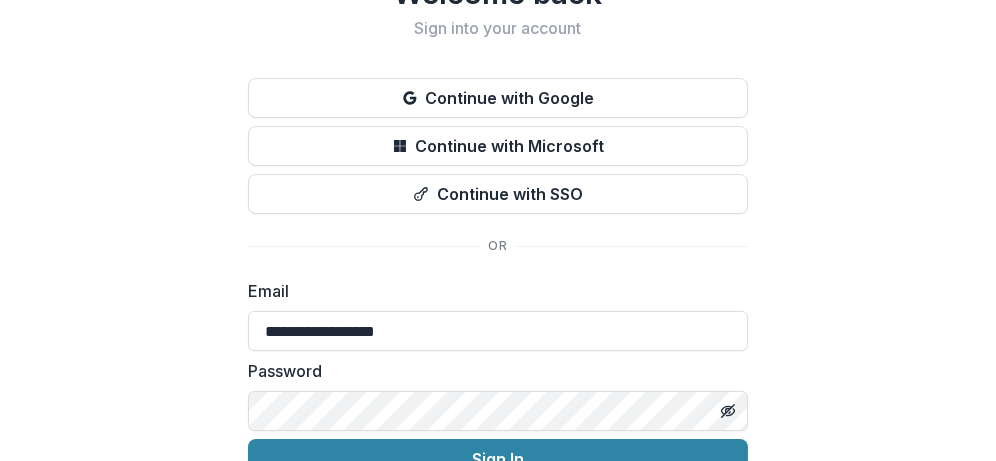 scroll, scrollTop: 0, scrollLeft: 0, axis: both 